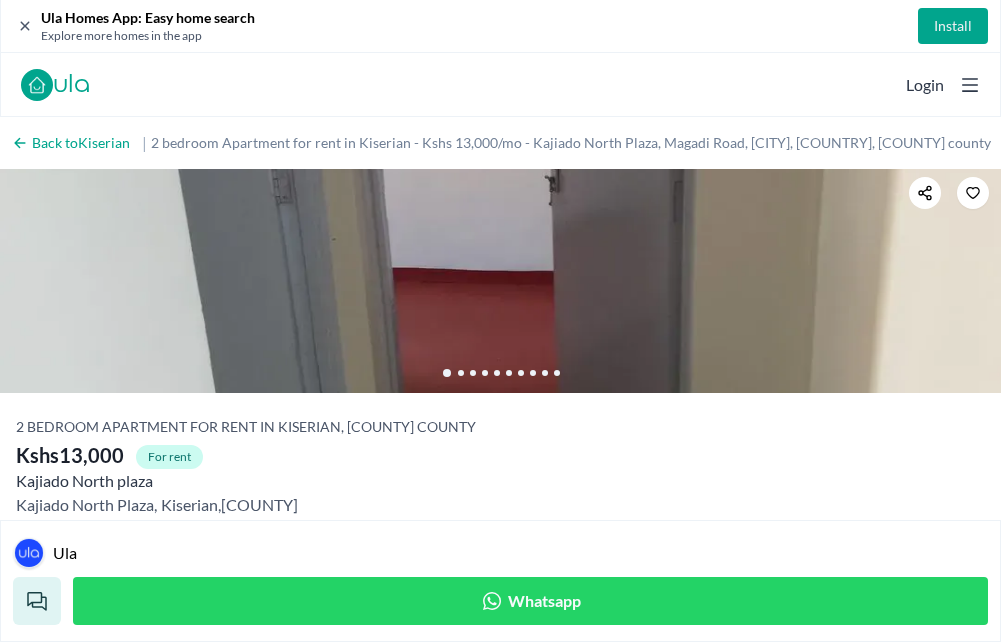 scroll, scrollTop: 0, scrollLeft: 0, axis: both 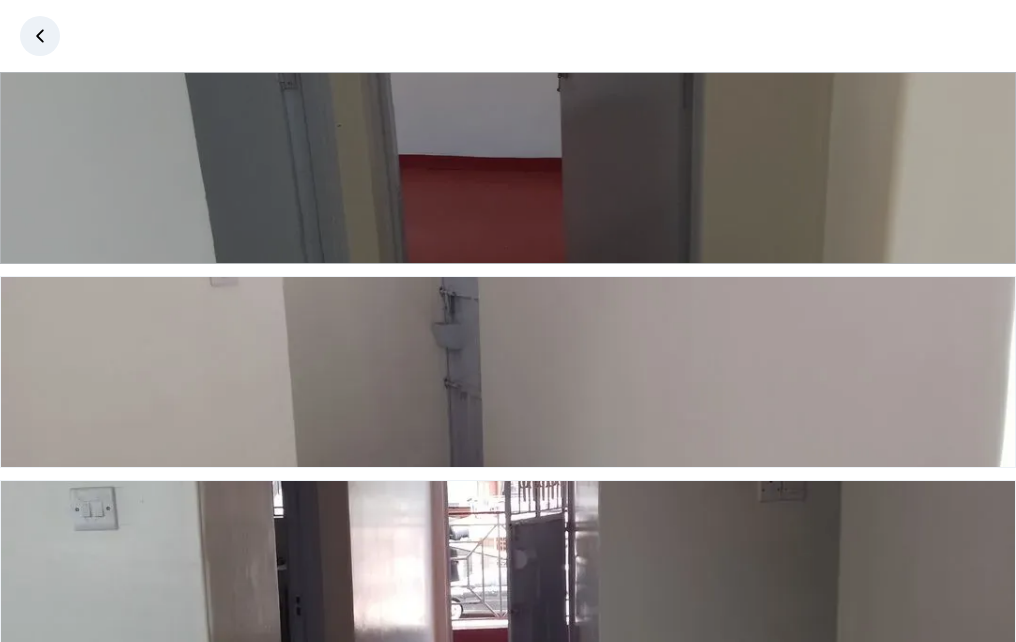click at bounding box center (508, 168) 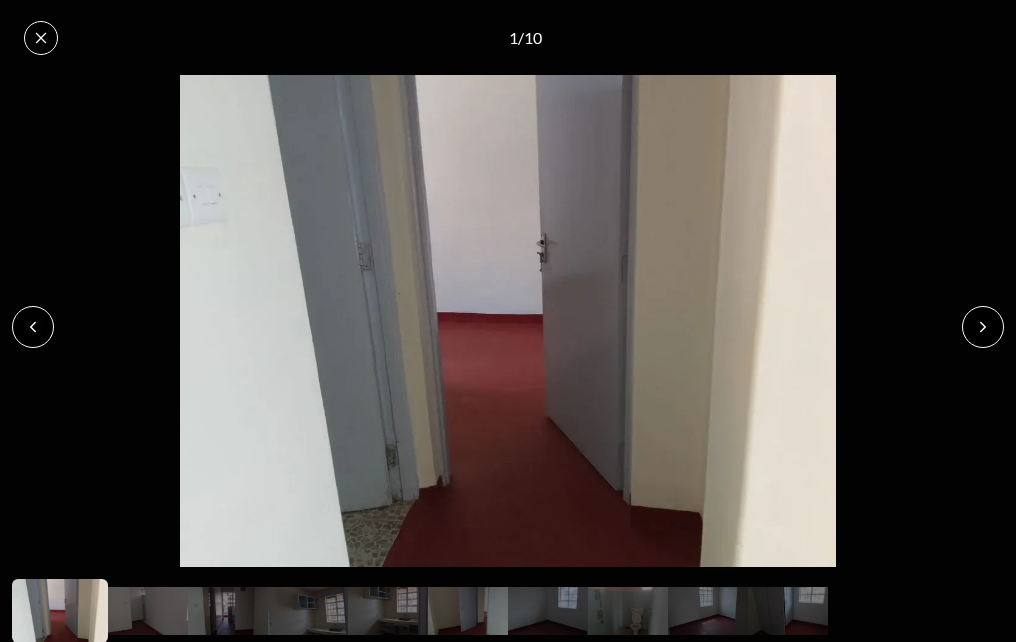 click at bounding box center [983, 327] 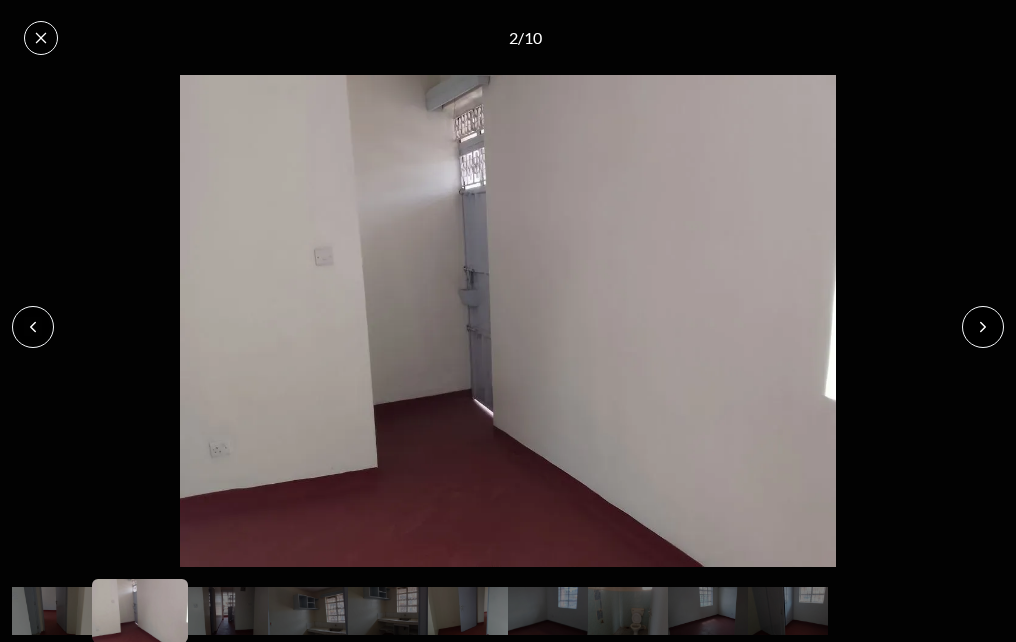 click at bounding box center [983, 327] 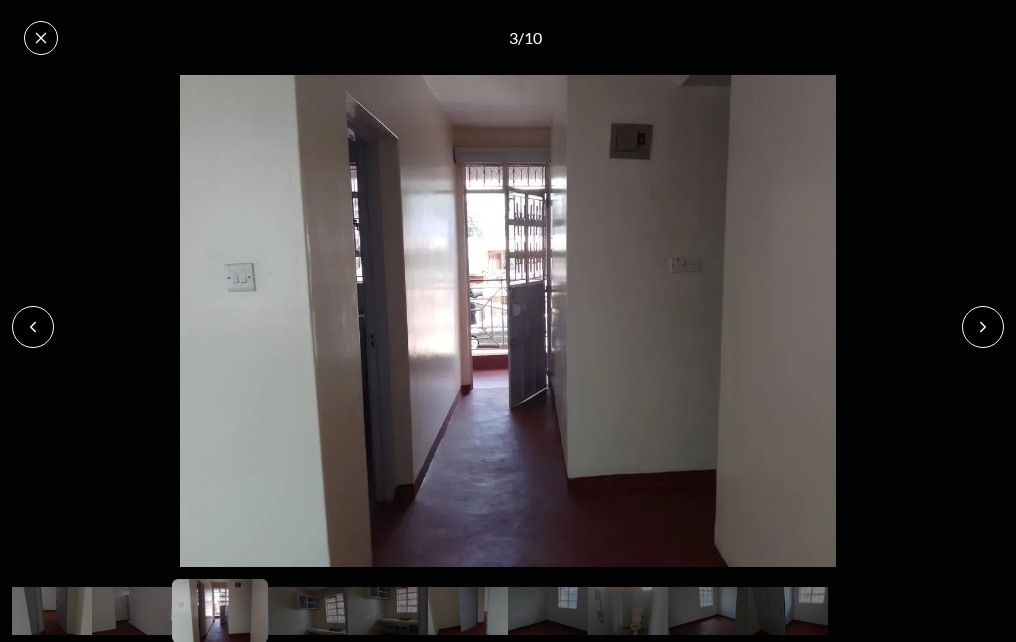 click at bounding box center (983, 327) 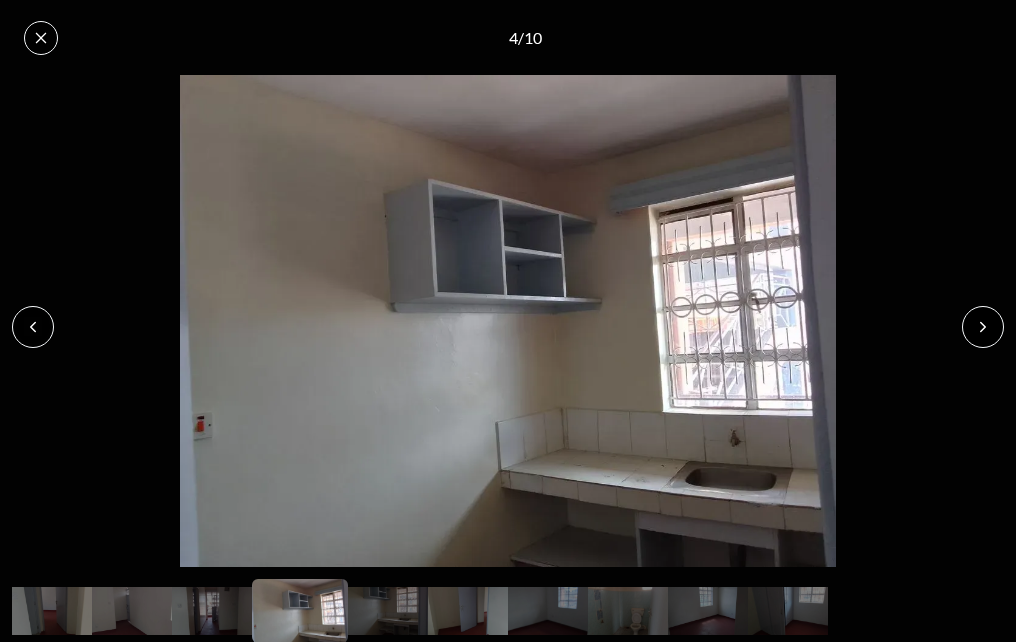 click at bounding box center (983, 327) 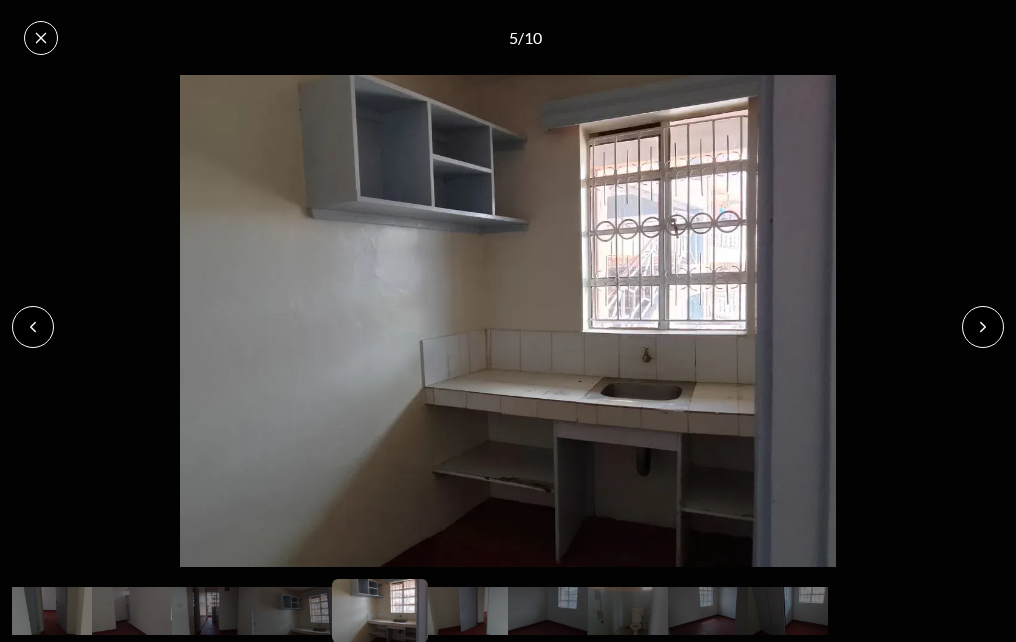 click at bounding box center (983, 327) 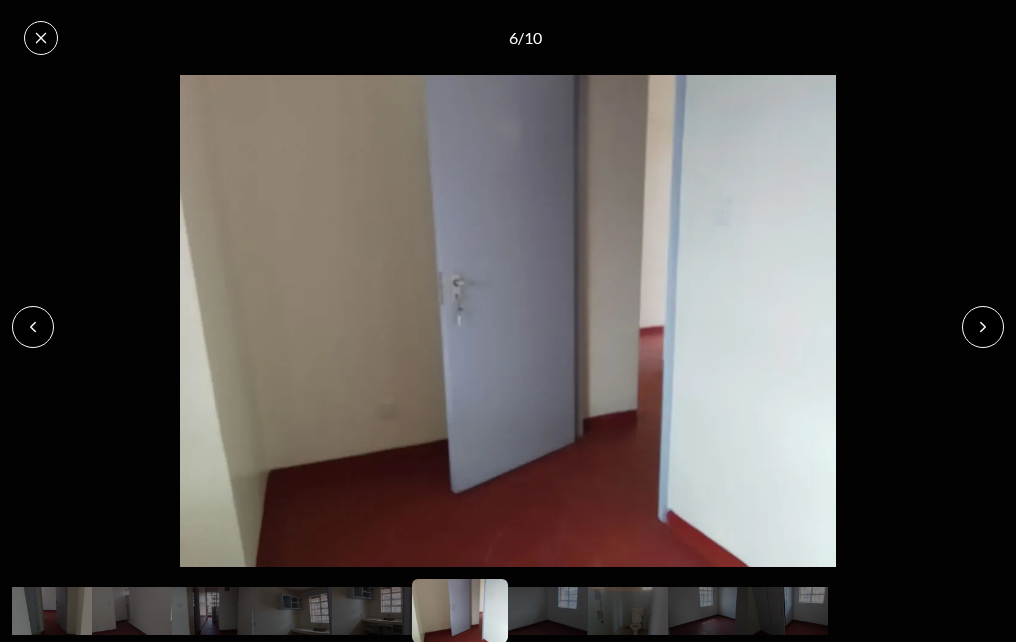 click at bounding box center (983, 327) 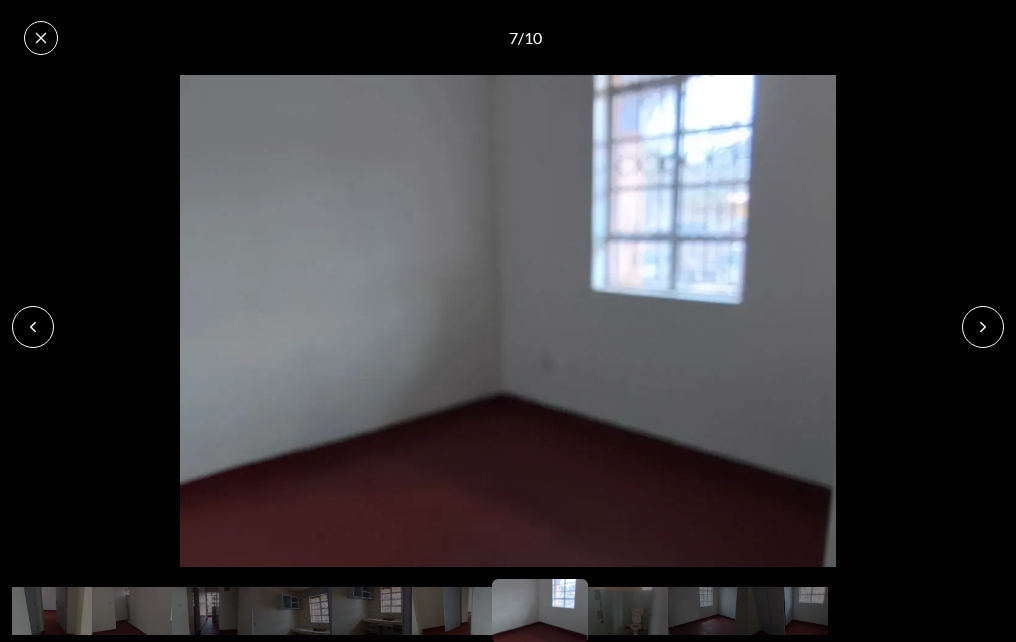 click at bounding box center (983, 327) 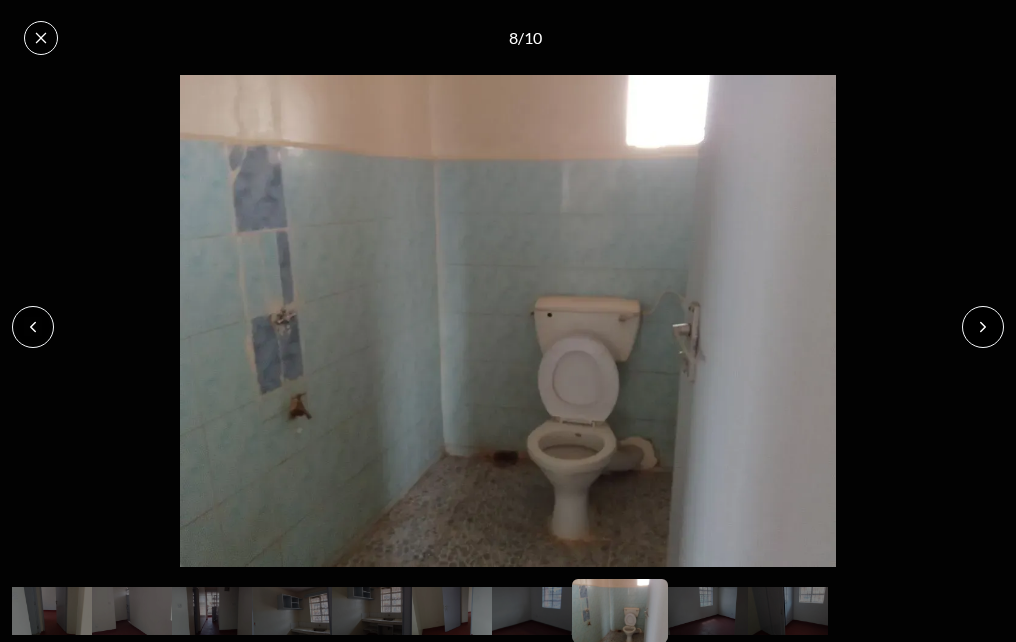 click at bounding box center [983, 327] 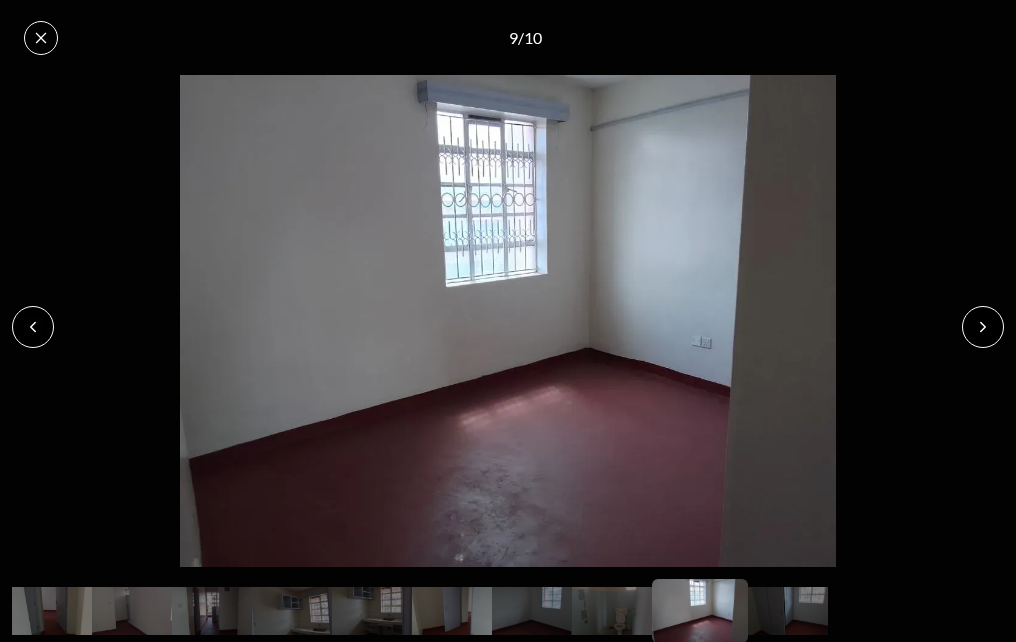 click 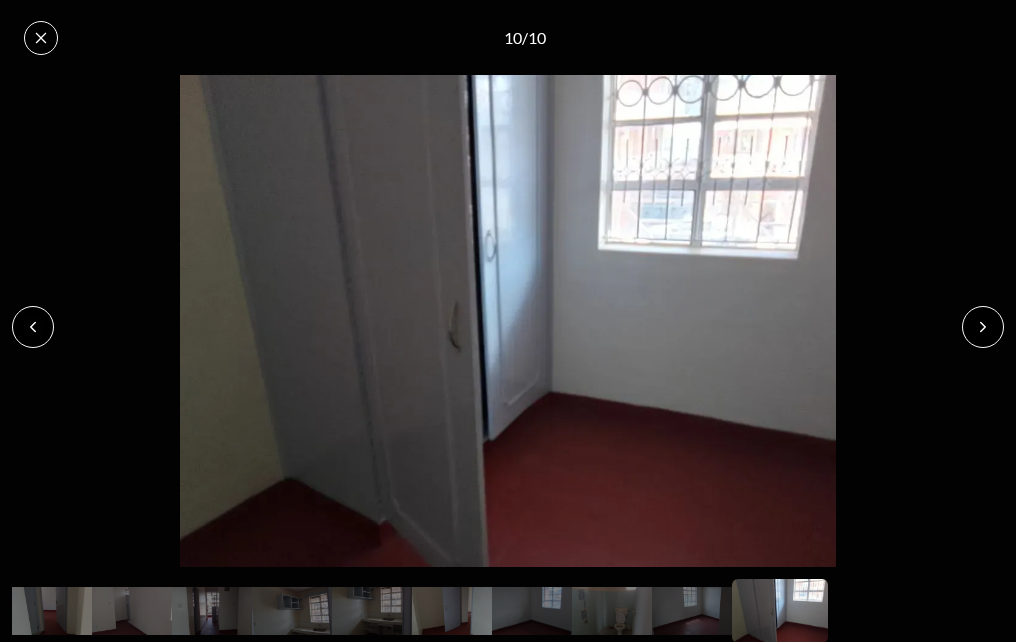 click at bounding box center [983, 327] 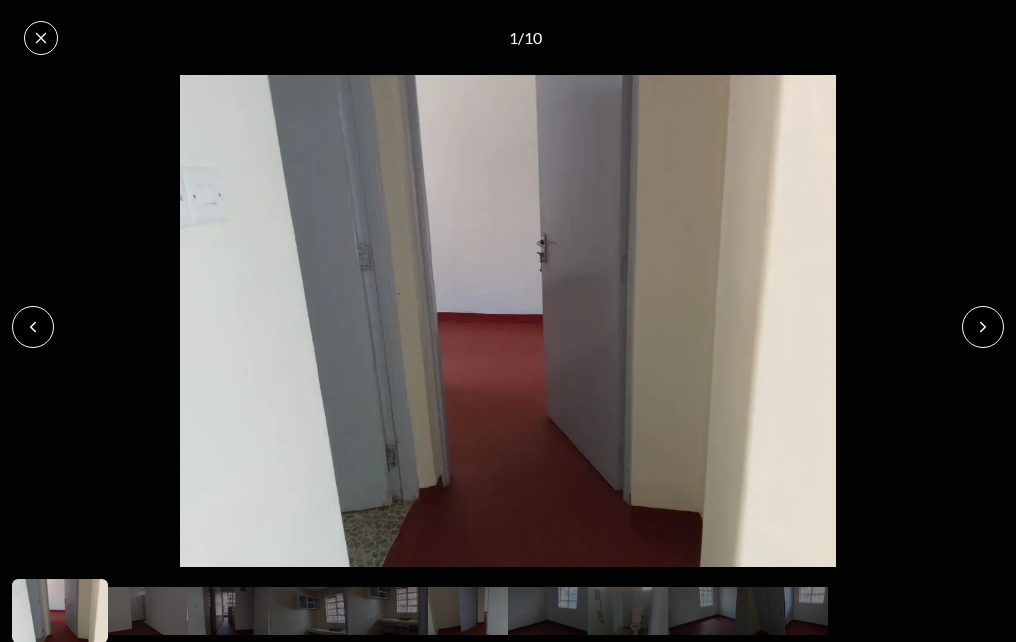 click at bounding box center [983, 327] 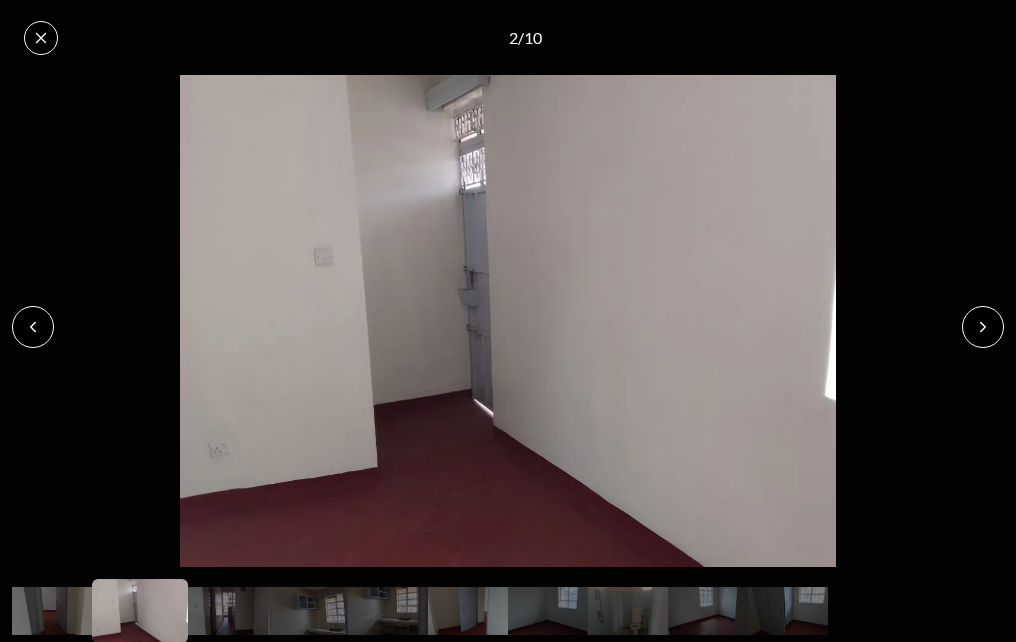 click at bounding box center [983, 327] 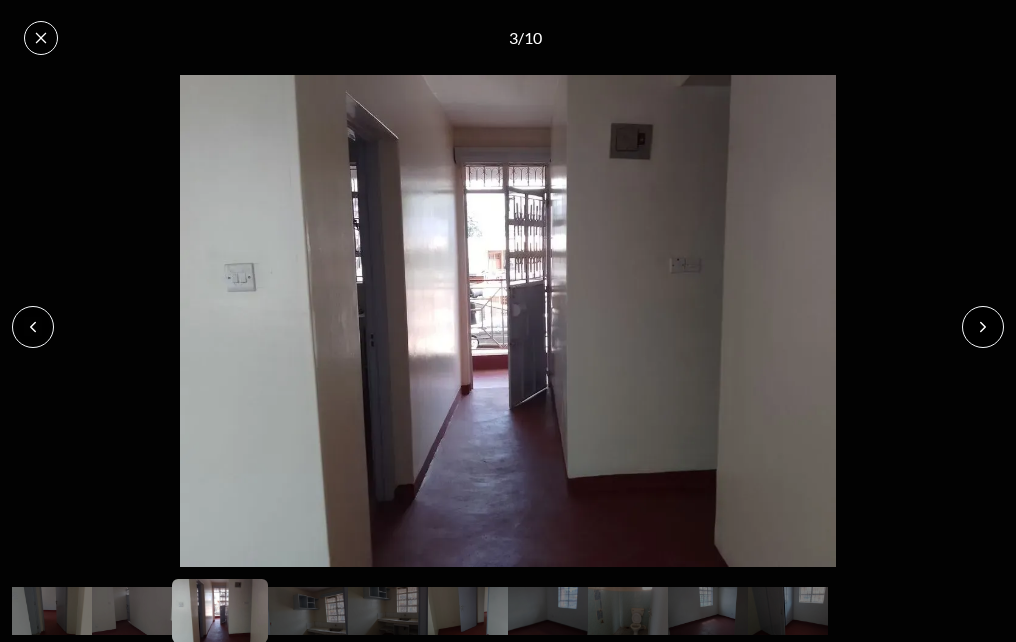 click at bounding box center (983, 327) 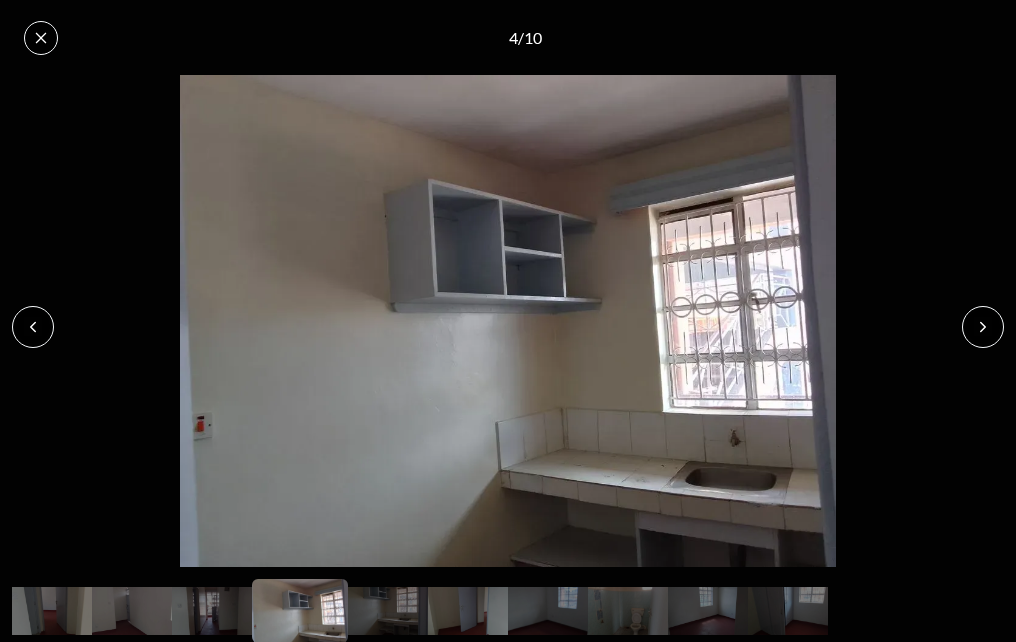 click 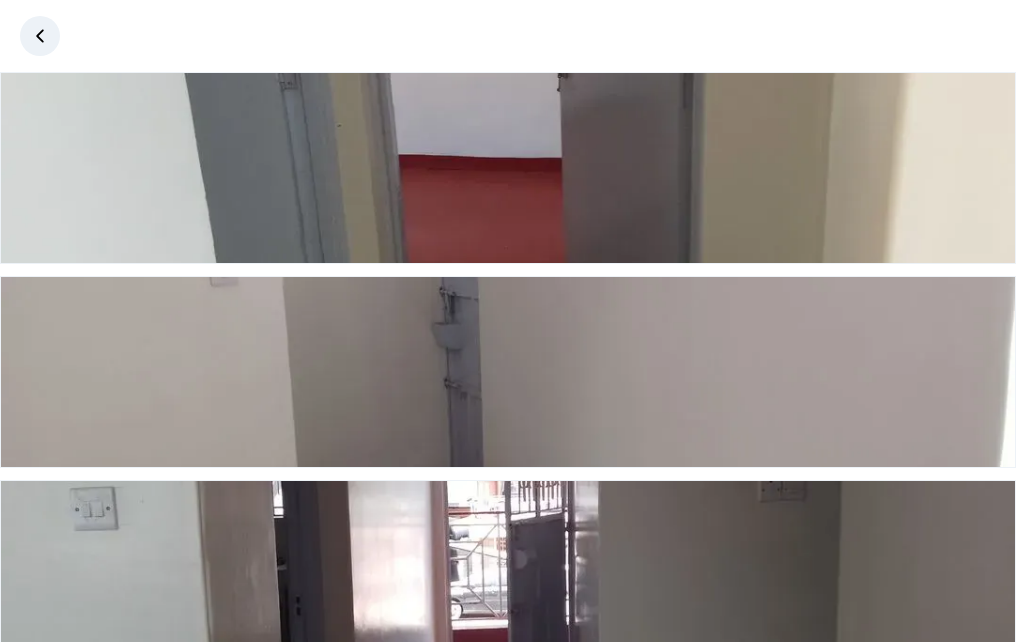 click 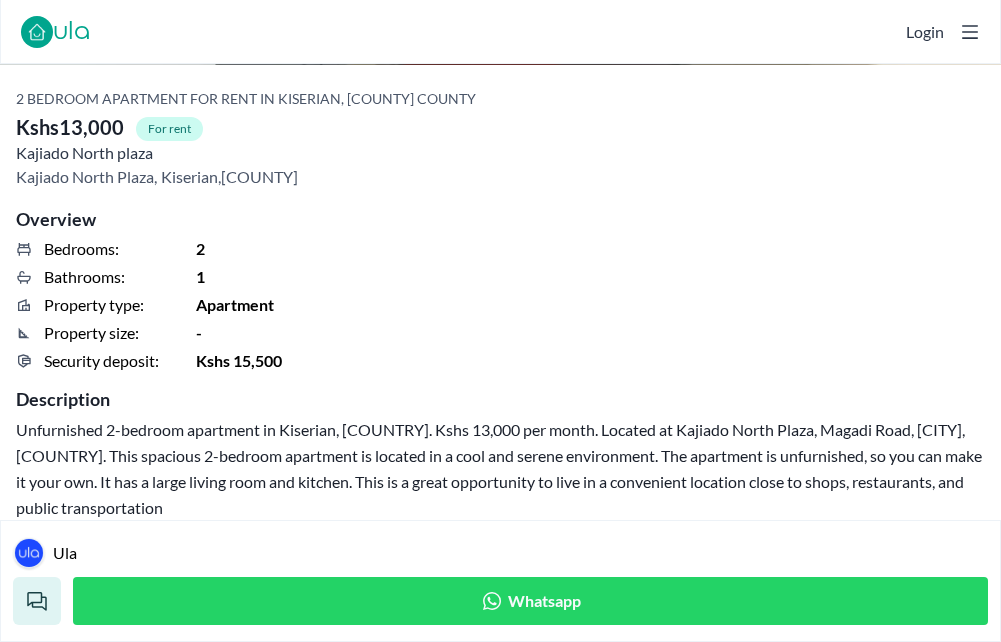 scroll, scrollTop: 400, scrollLeft: 0, axis: vertical 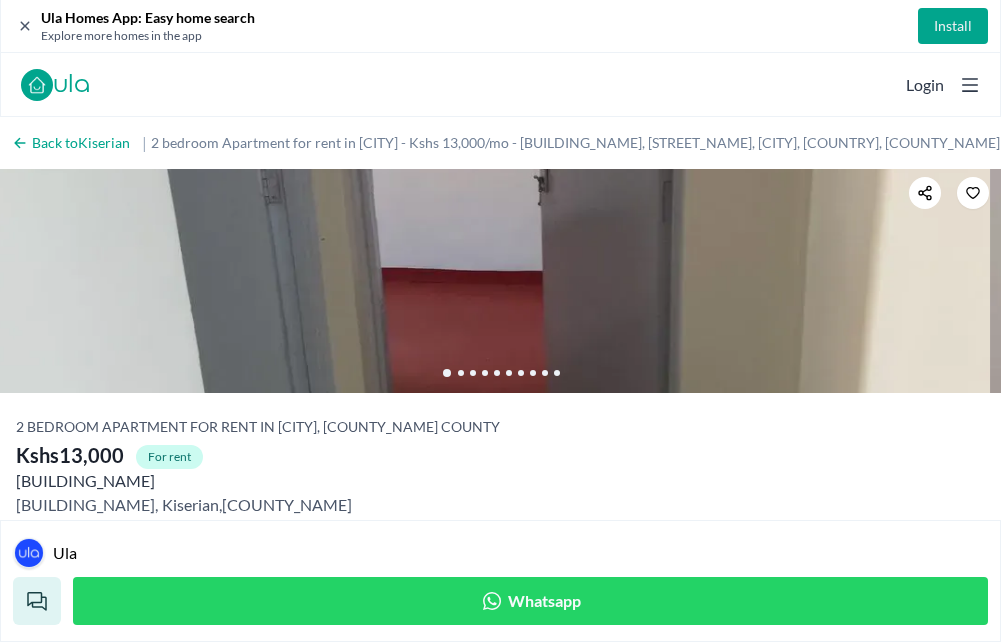 drag, startPoint x: 740, startPoint y: 324, endPoint x: 337, endPoint y: 257, distance: 408.53152 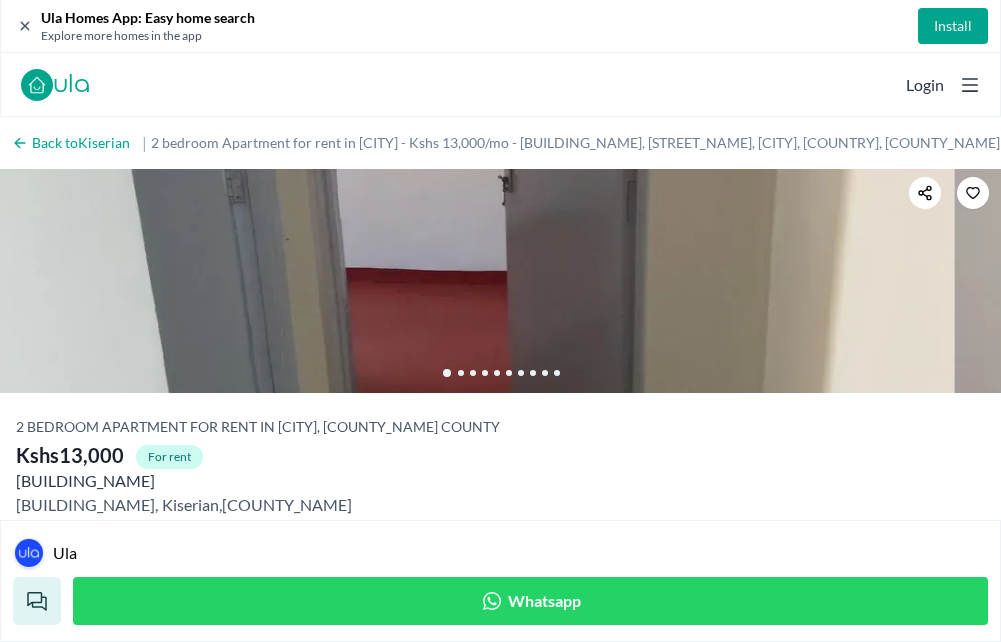 drag, startPoint x: 686, startPoint y: 263, endPoint x: 0, endPoint y: 335, distance: 689.76807 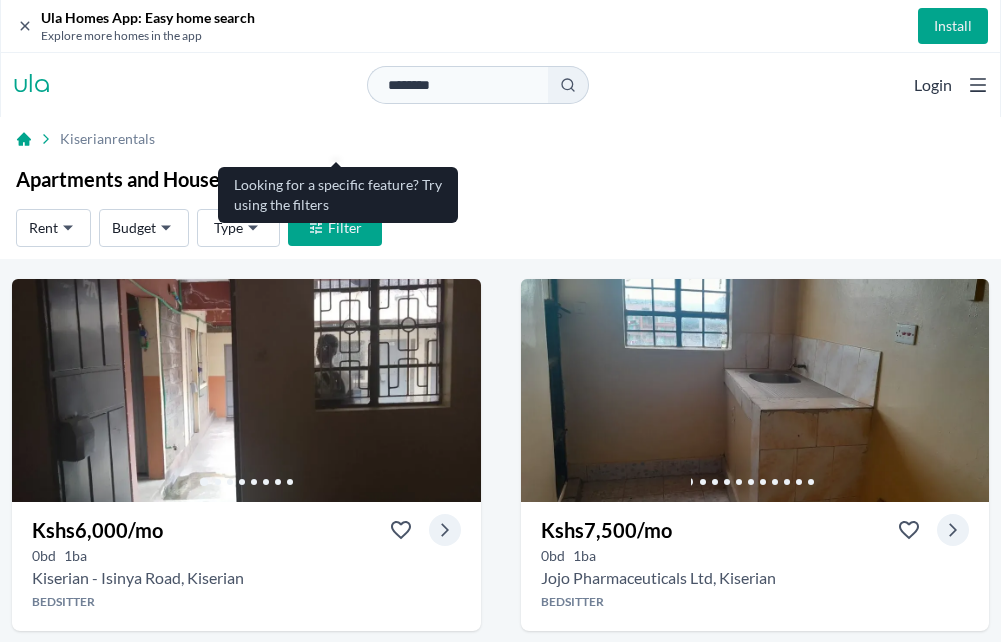 scroll, scrollTop: 0, scrollLeft: 0, axis: both 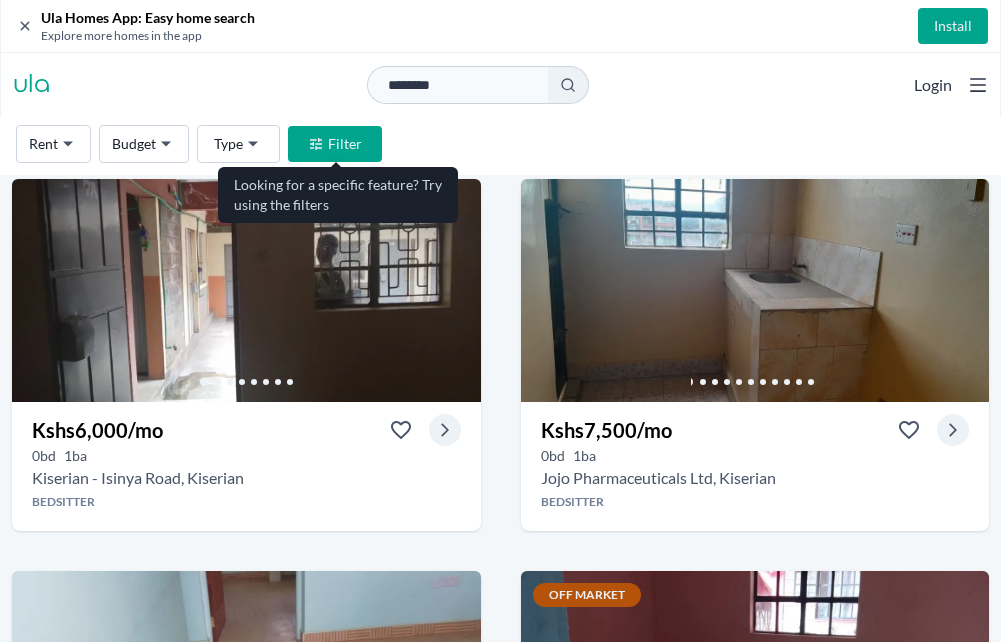 drag, startPoint x: 431, startPoint y: 275, endPoint x: -4, endPoint y: -37, distance: 535.3214 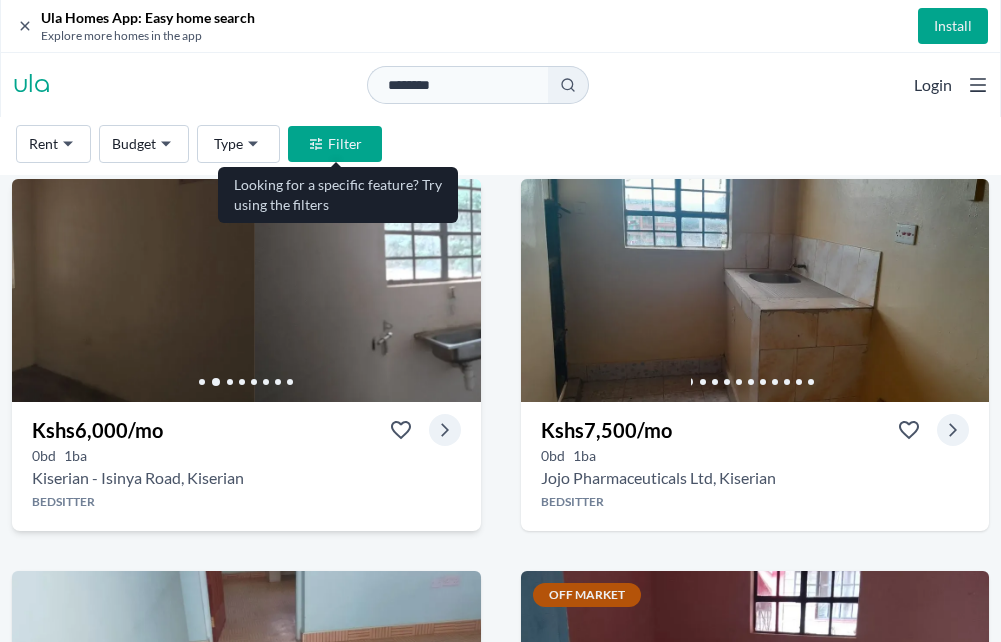 drag, startPoint x: 240, startPoint y: 353, endPoint x: 109, endPoint y: 424, distance: 149.00336 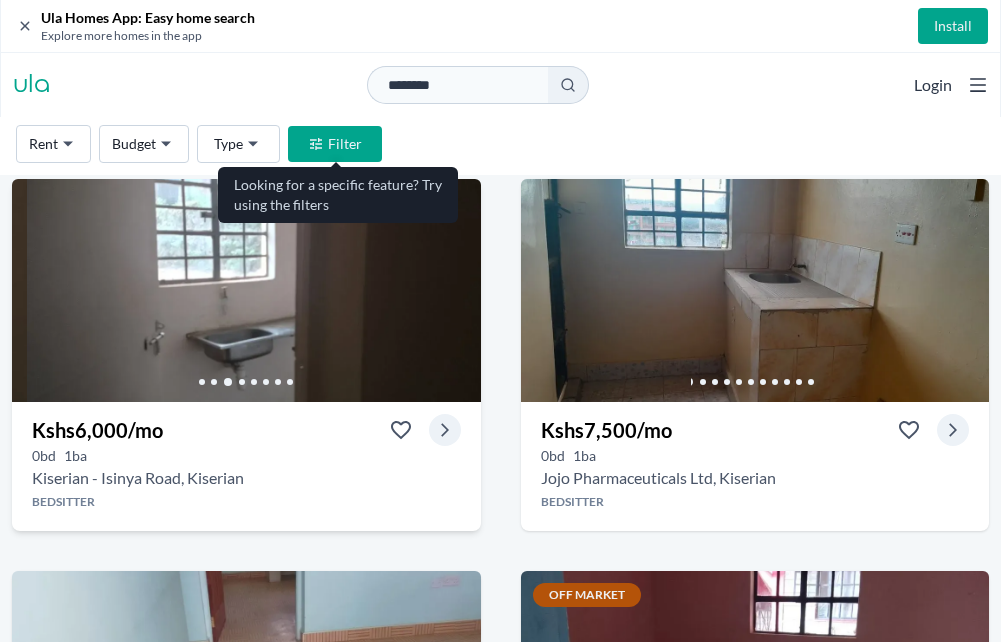 click at bounding box center (261, 290) 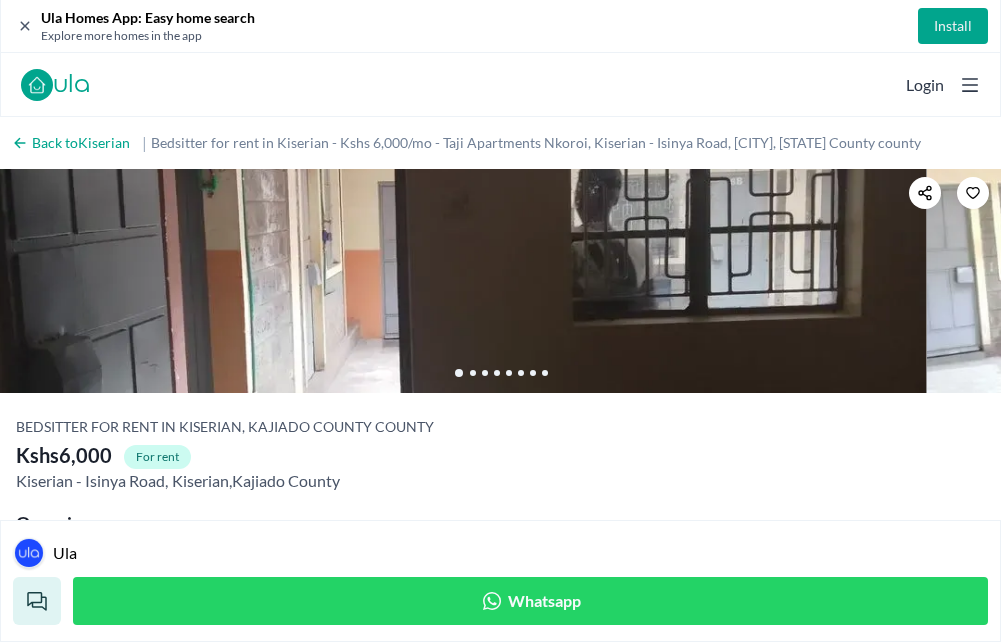 drag, startPoint x: 647, startPoint y: 321, endPoint x: 336, endPoint y: 381, distance: 316.7349 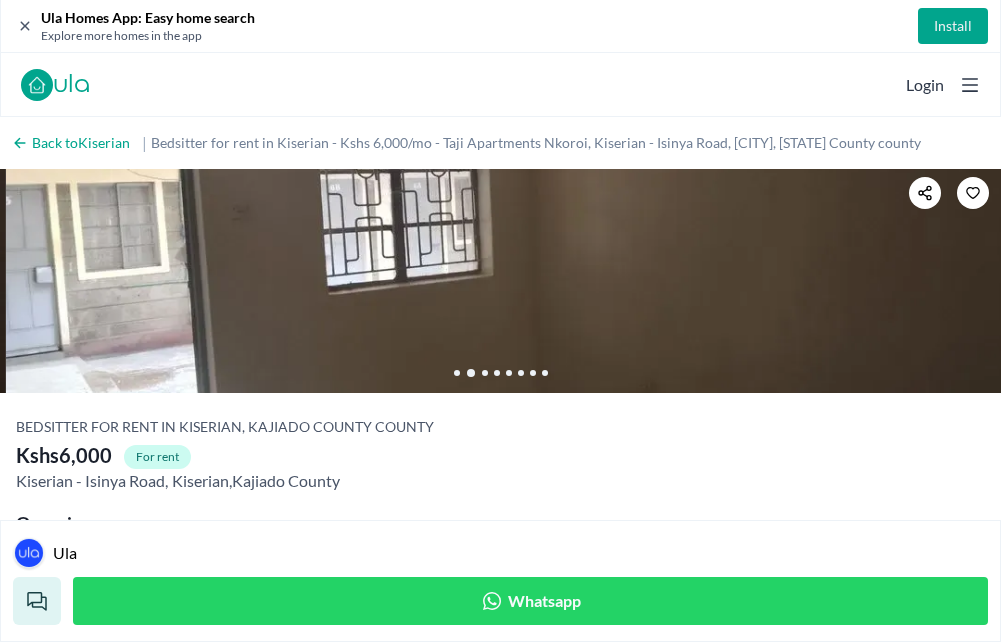drag, startPoint x: 719, startPoint y: 436, endPoint x: 736, endPoint y: 353, distance: 84.723076 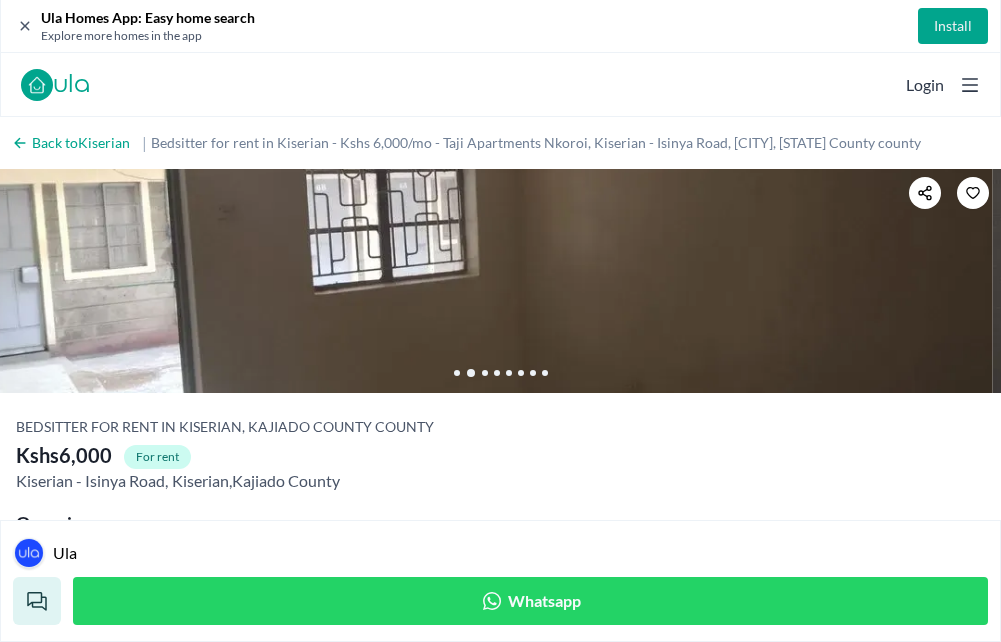 drag, startPoint x: 739, startPoint y: 334, endPoint x: 117, endPoint y: 240, distance: 629.0628 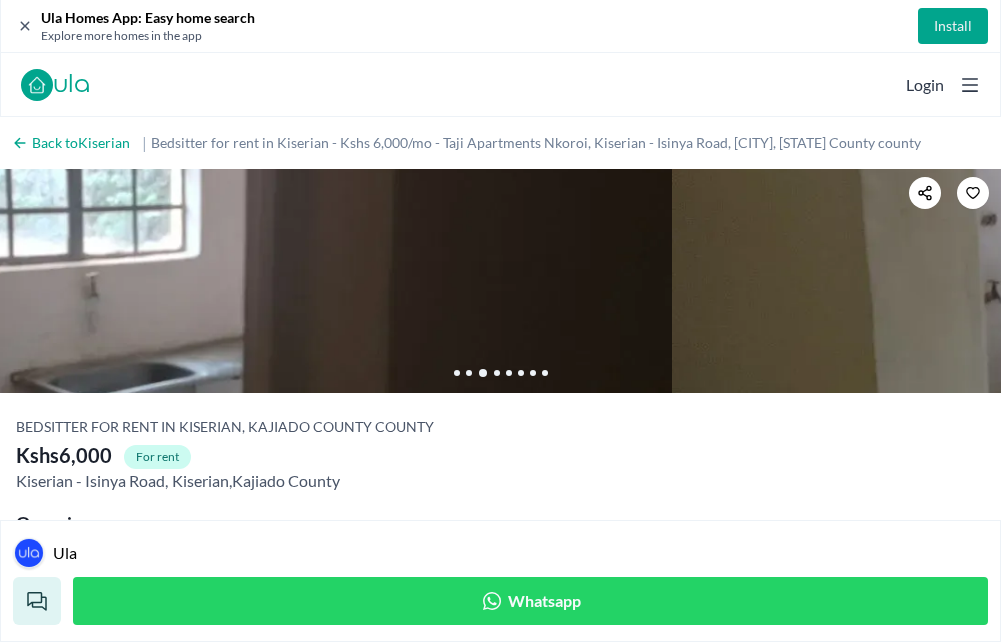 drag, startPoint x: 731, startPoint y: 271, endPoint x: 349, endPoint y: 304, distance: 383.42273 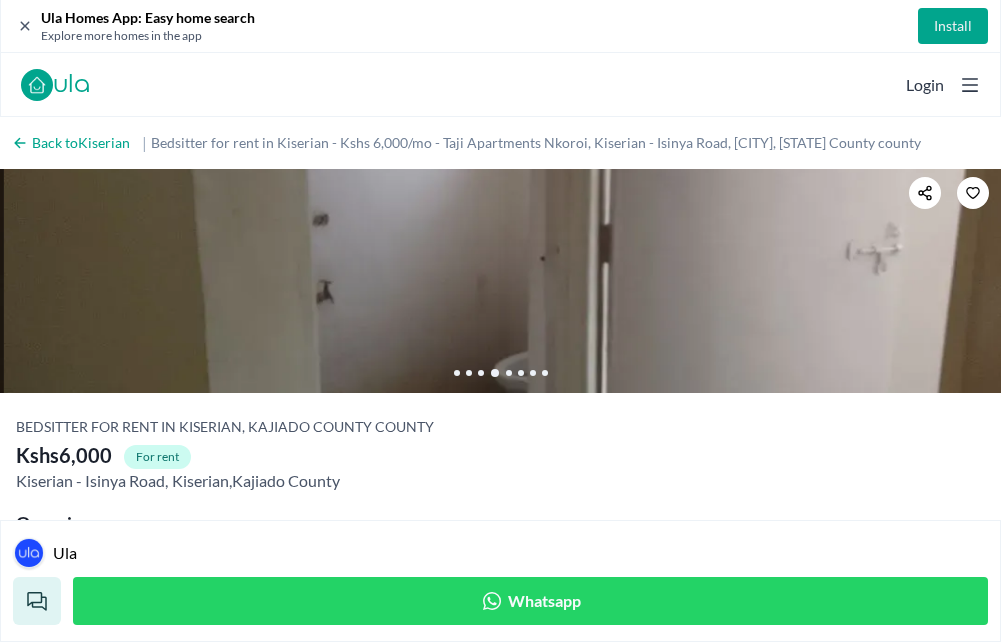 drag, startPoint x: 601, startPoint y: 286, endPoint x: 264, endPoint y: 296, distance: 337.14835 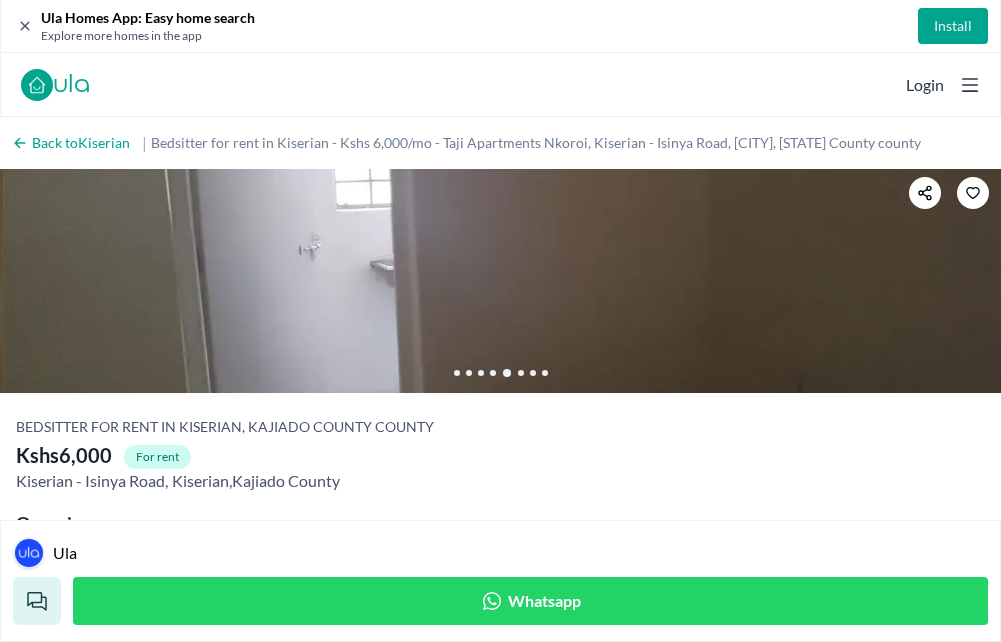 drag, startPoint x: 774, startPoint y: 248, endPoint x: 99, endPoint y: 184, distance: 678.0273 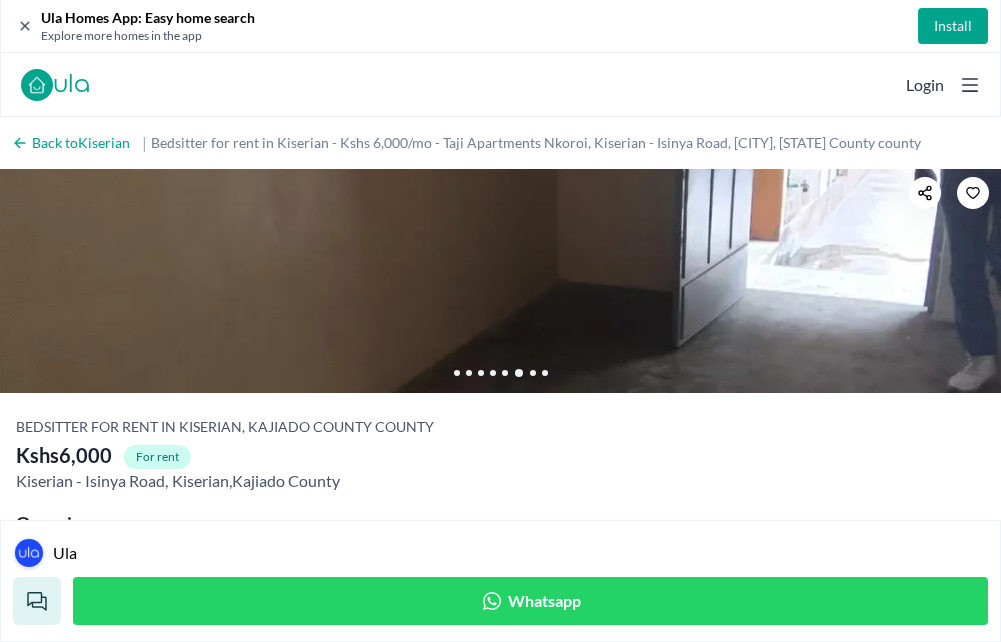 drag, startPoint x: 732, startPoint y: 348, endPoint x: 501, endPoint y: 365, distance: 231.6247 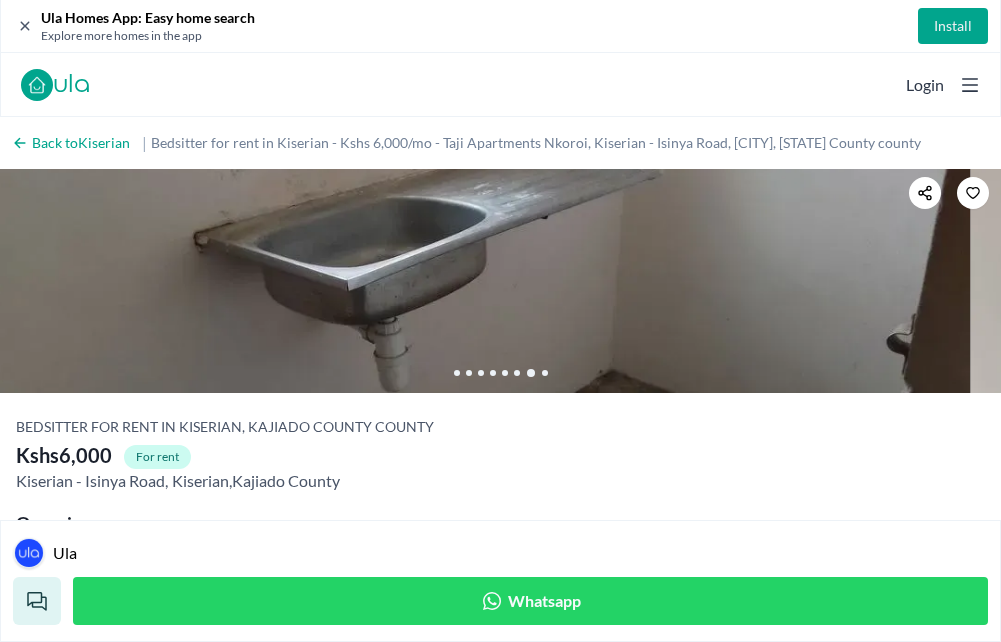 drag, startPoint x: 747, startPoint y: 324, endPoint x: 570, endPoint y: 354, distance: 179.52437 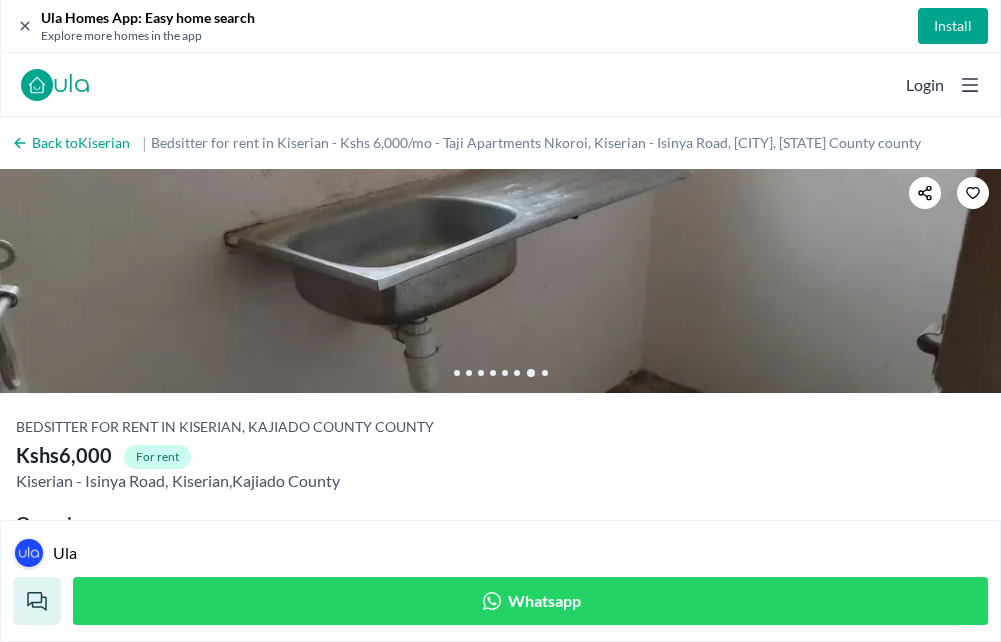 click 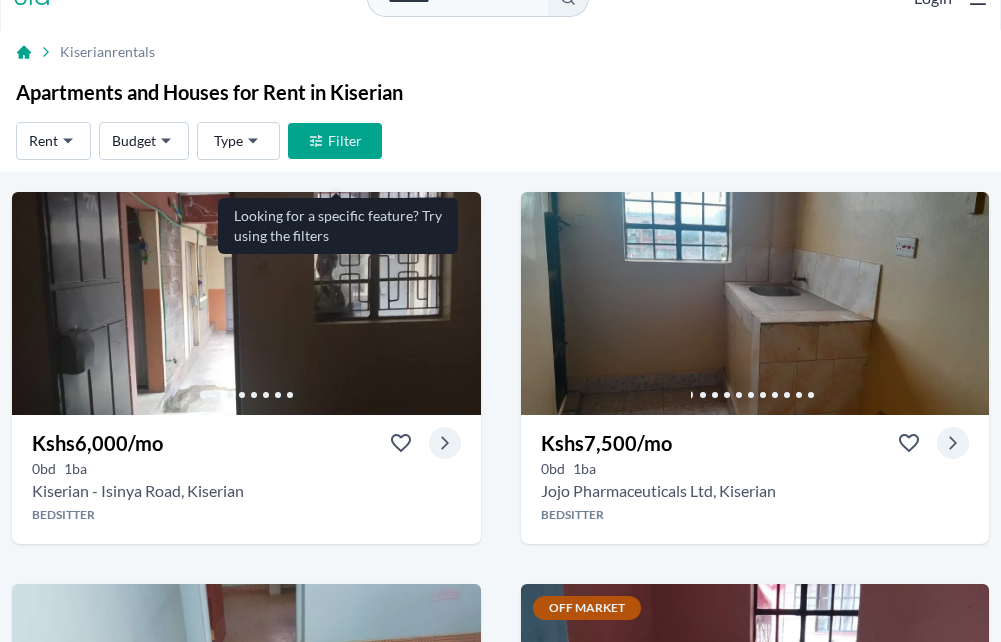 scroll, scrollTop: 64, scrollLeft: 0, axis: vertical 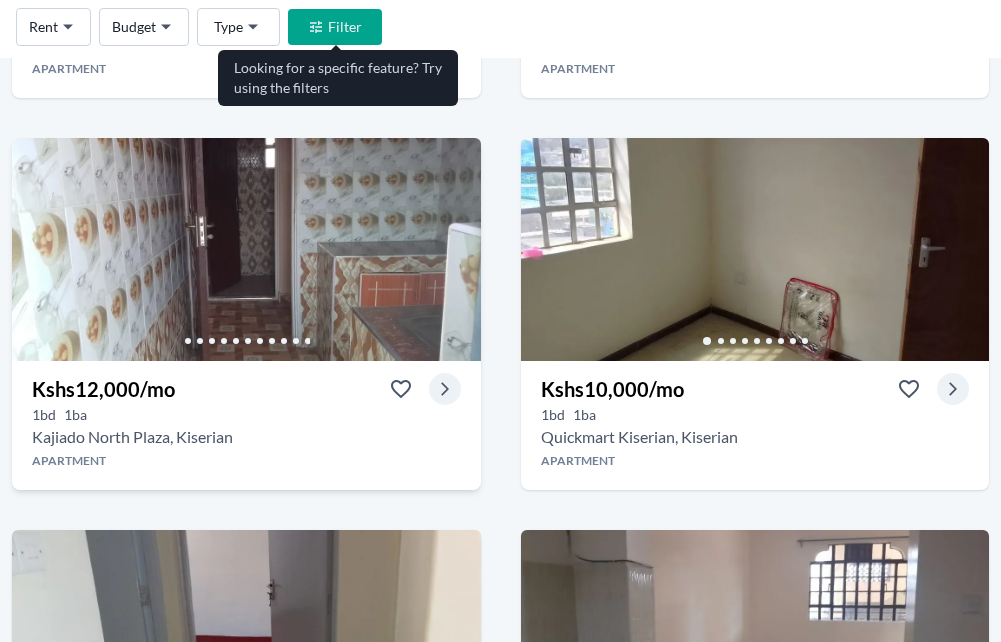 click at bounding box center [246, 249] 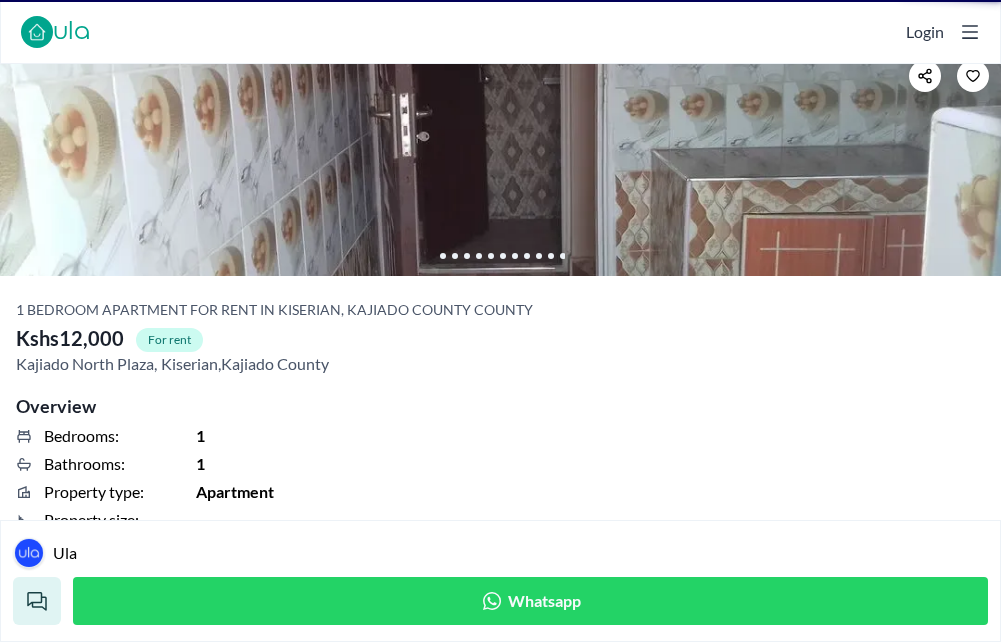 scroll, scrollTop: 0, scrollLeft: 0, axis: both 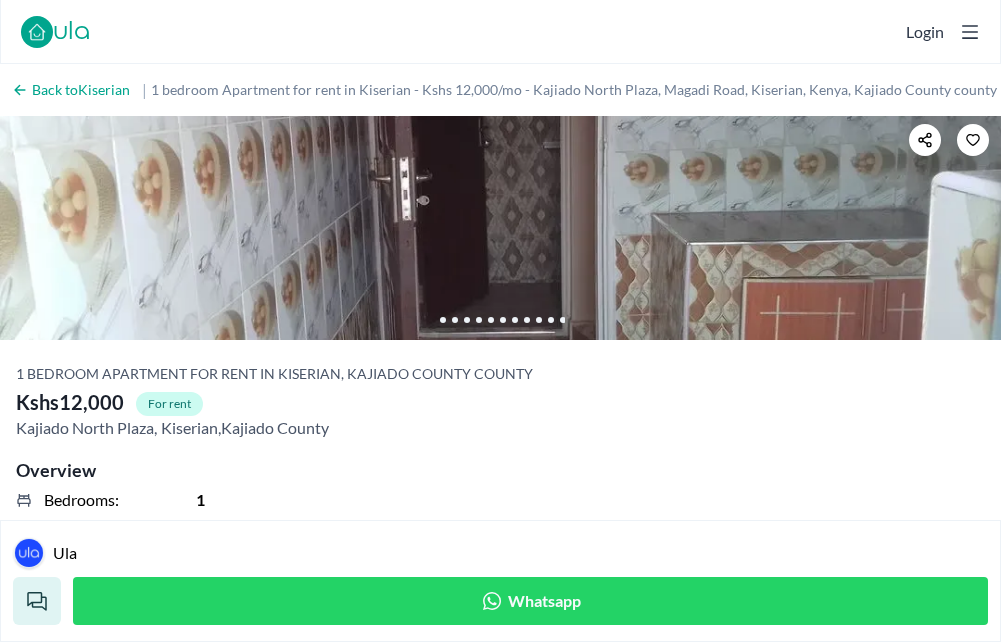 click at bounding box center (500, 228) 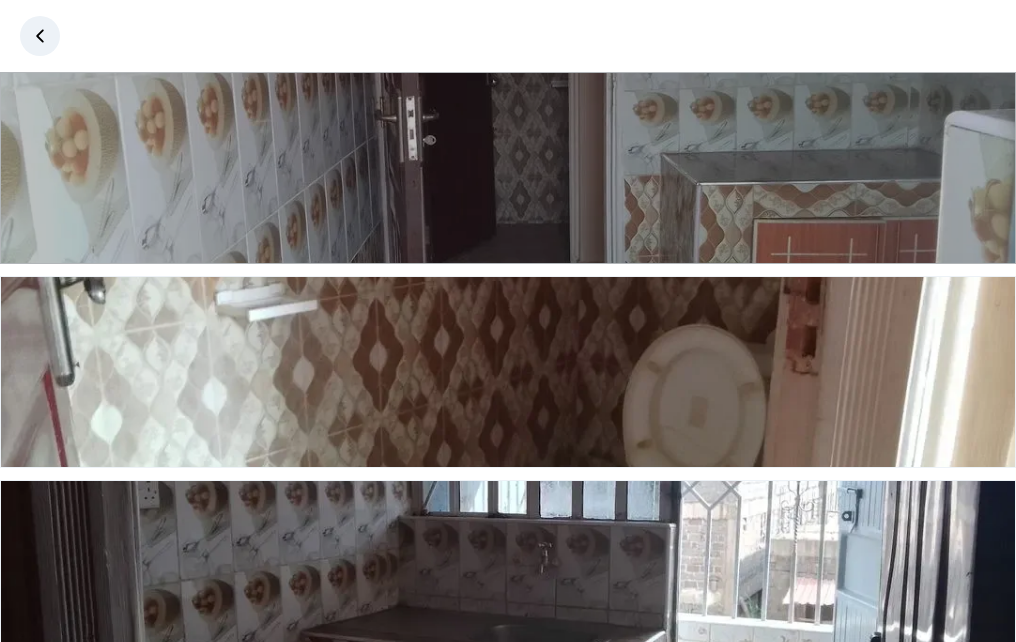 click at bounding box center [508, 168] 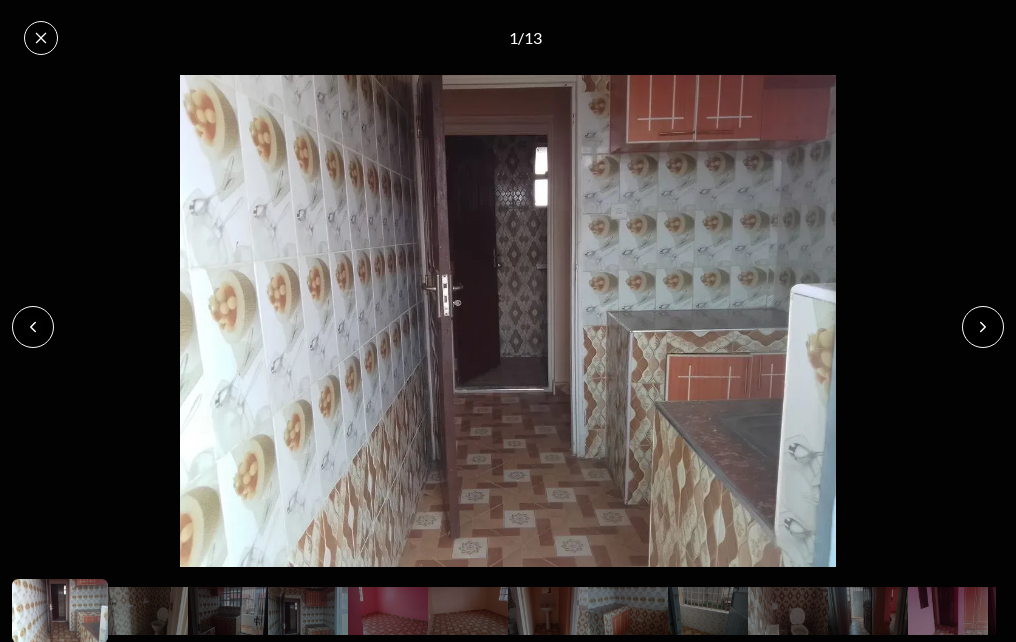 click at bounding box center [983, 327] 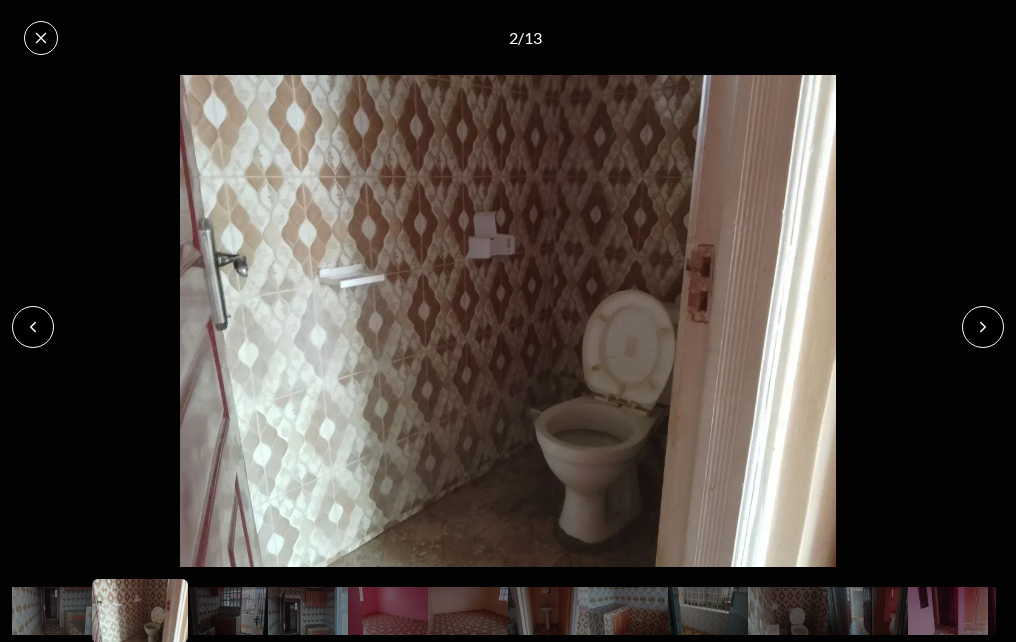 click at bounding box center [983, 327] 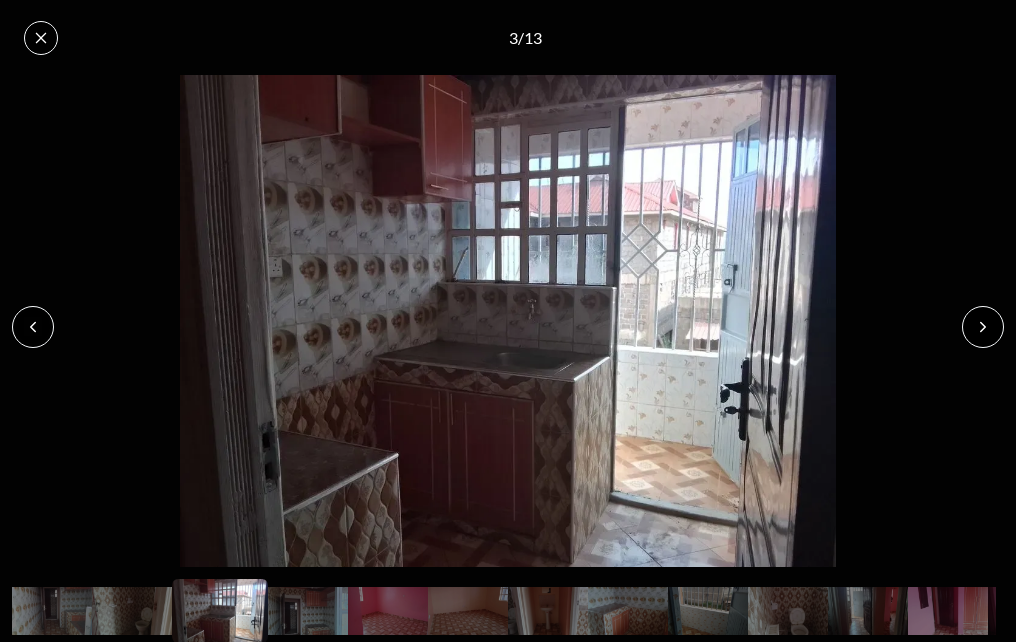 click at bounding box center [983, 327] 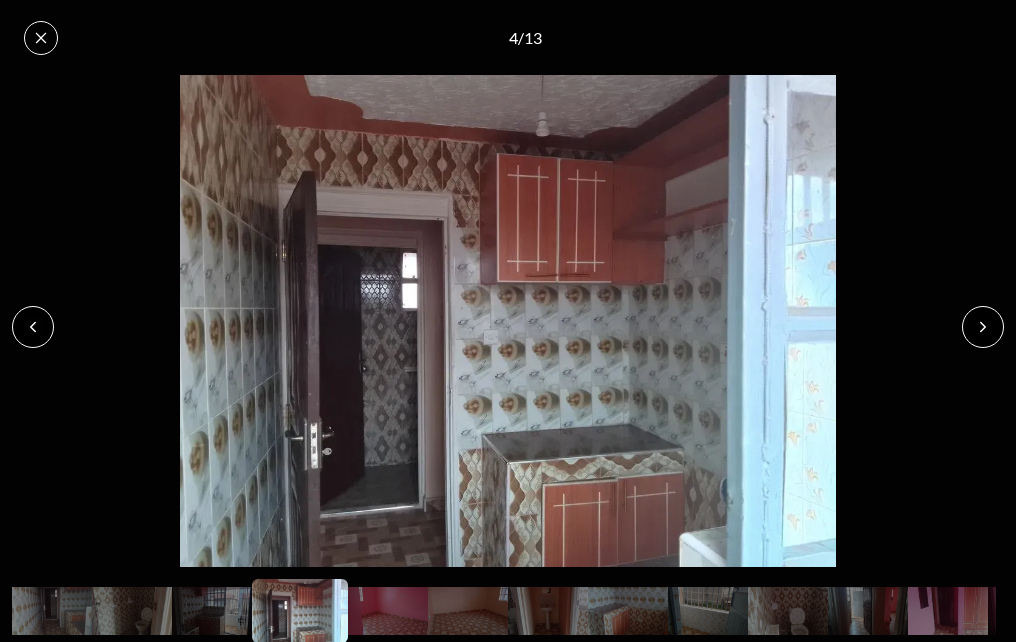 click at bounding box center (983, 327) 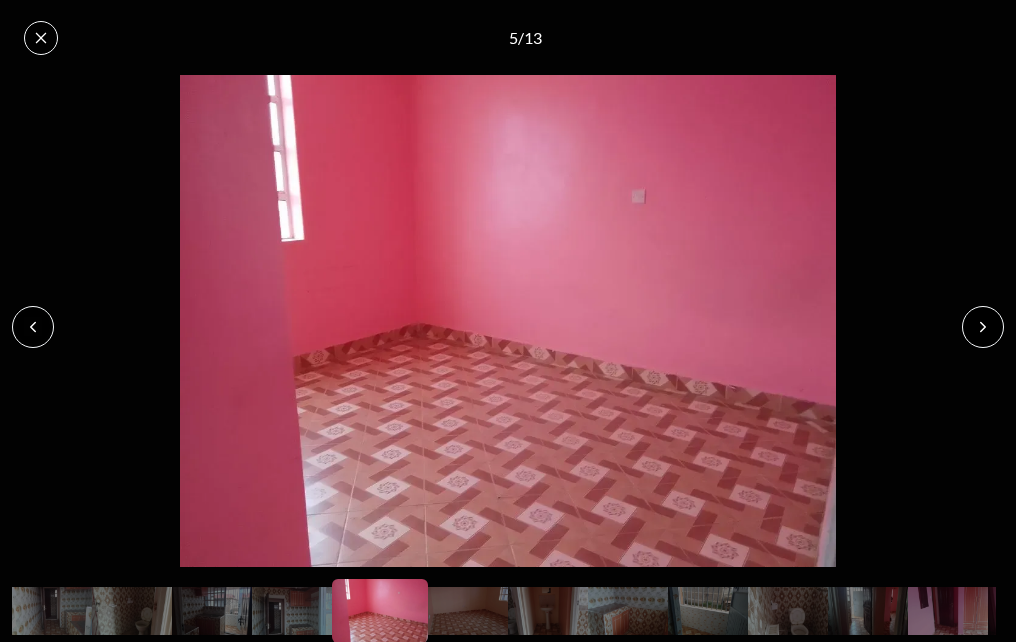 click at bounding box center [983, 327] 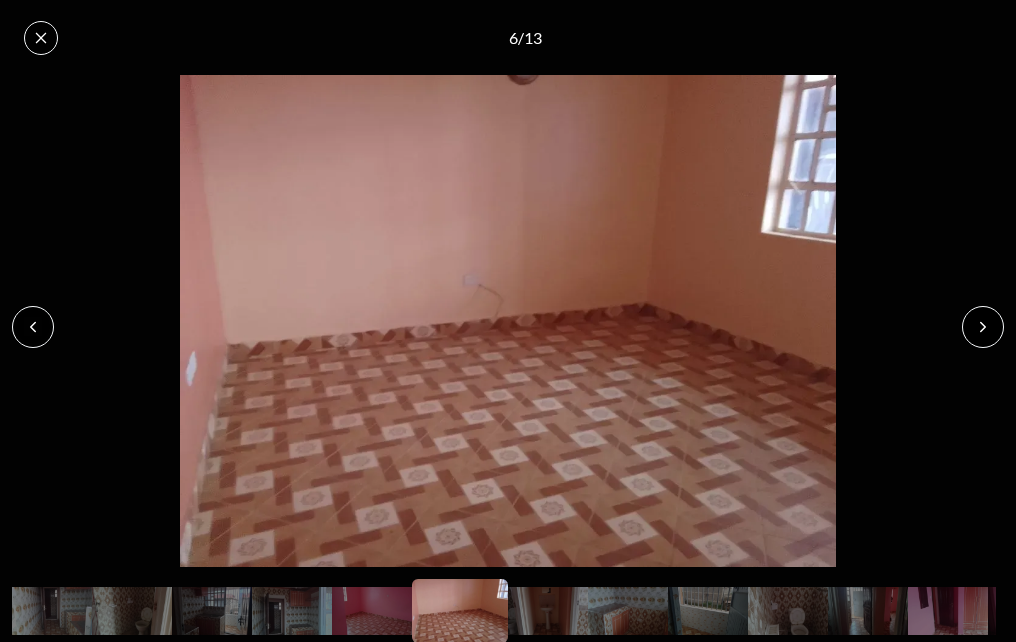 click at bounding box center (983, 327) 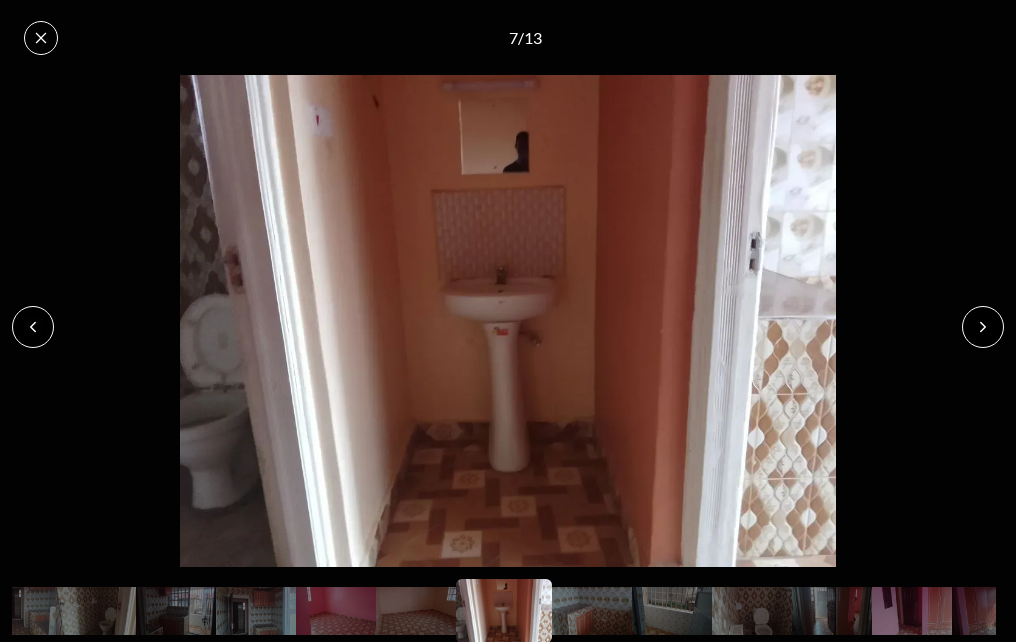click at bounding box center (983, 327) 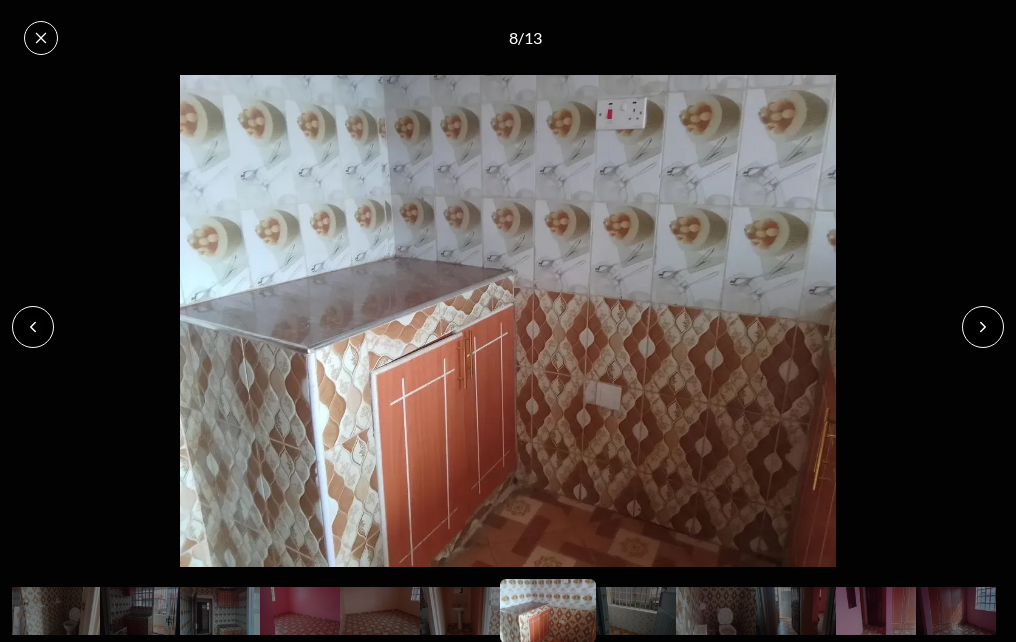 click at bounding box center [983, 327] 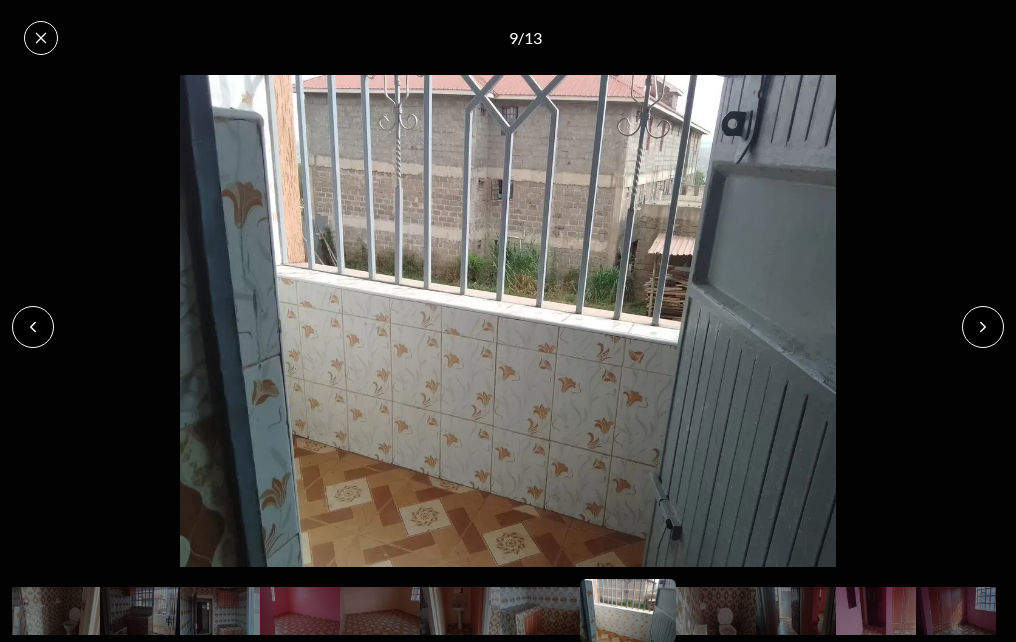 click at bounding box center [983, 327] 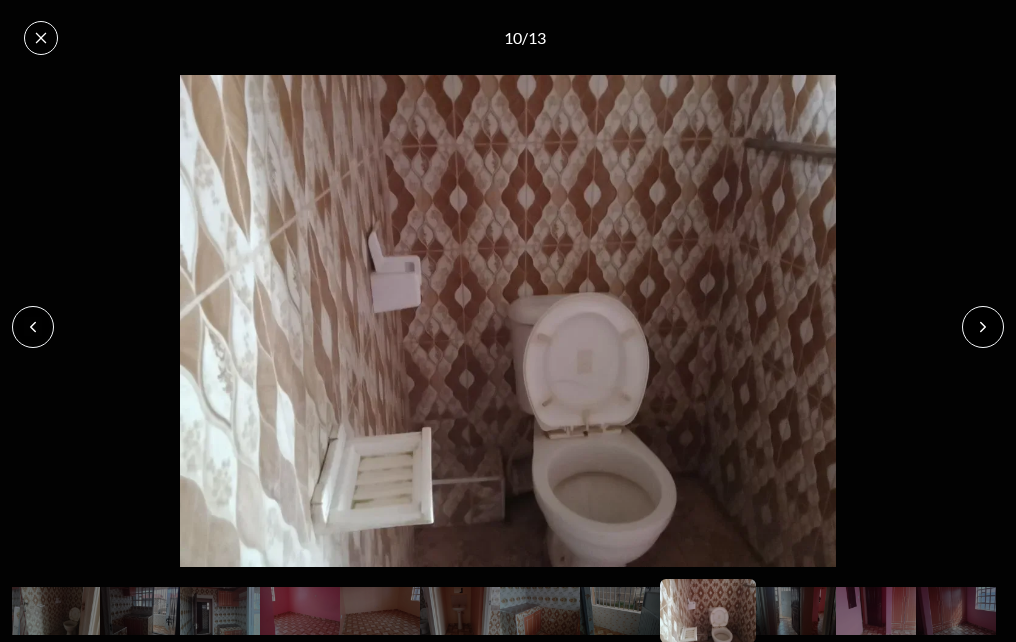 click at bounding box center [983, 327] 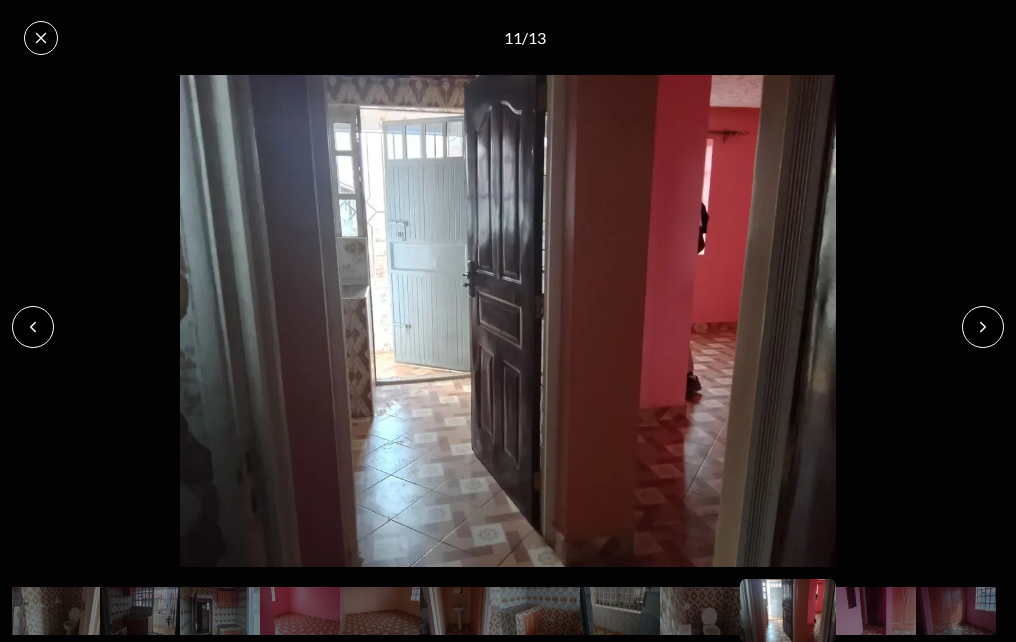 click at bounding box center (983, 327) 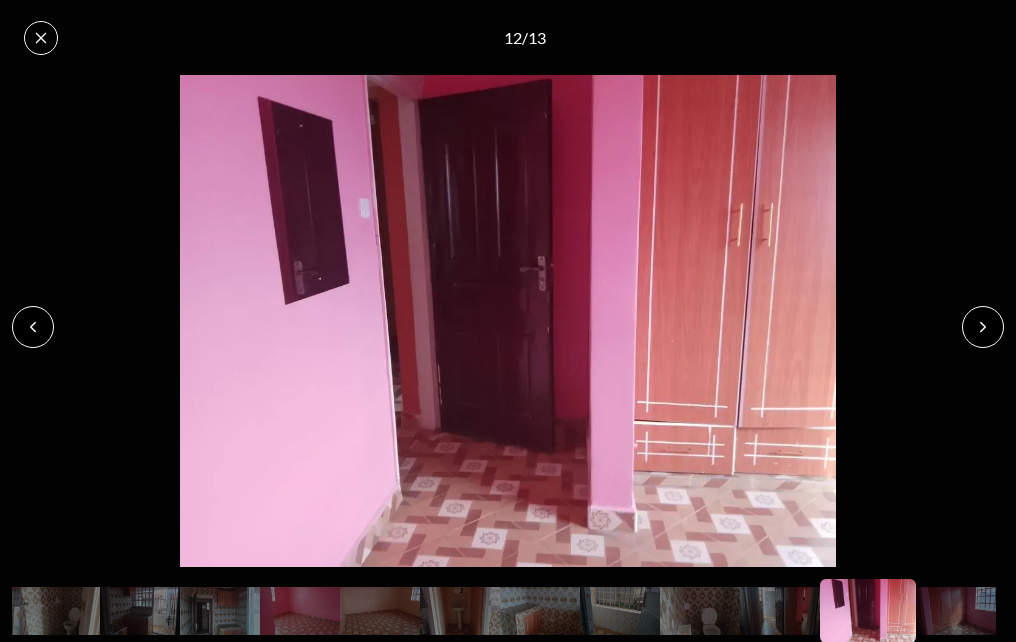 click at bounding box center (983, 327) 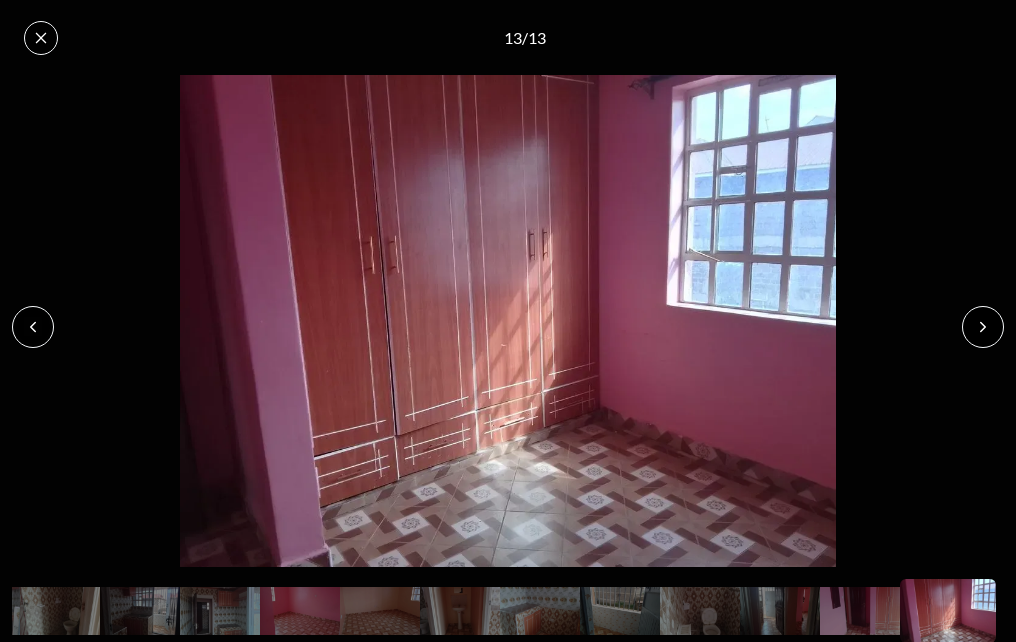 click at bounding box center (983, 327) 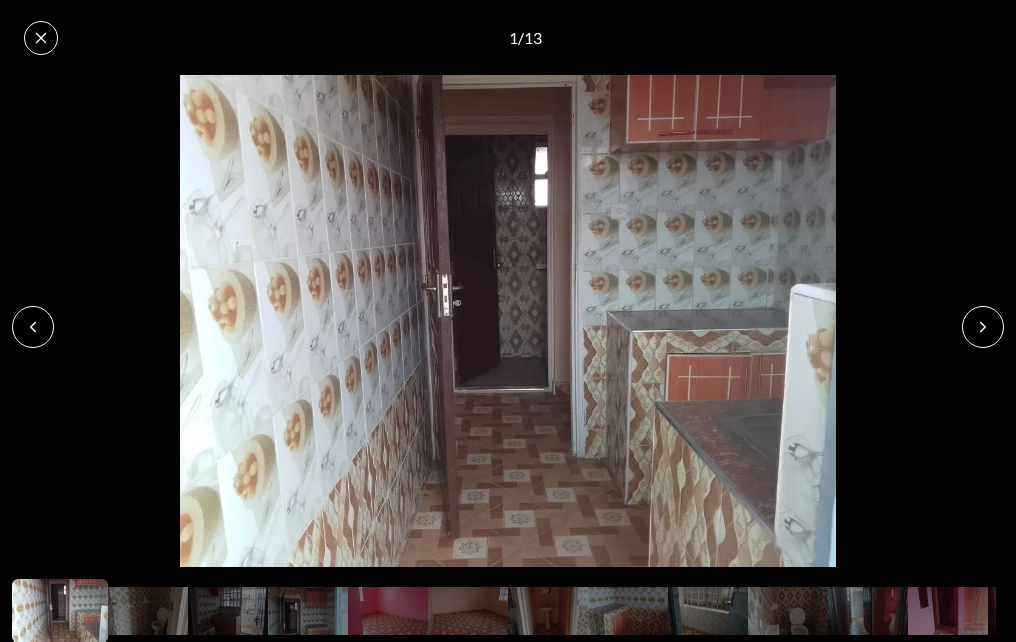 click at bounding box center (983, 327) 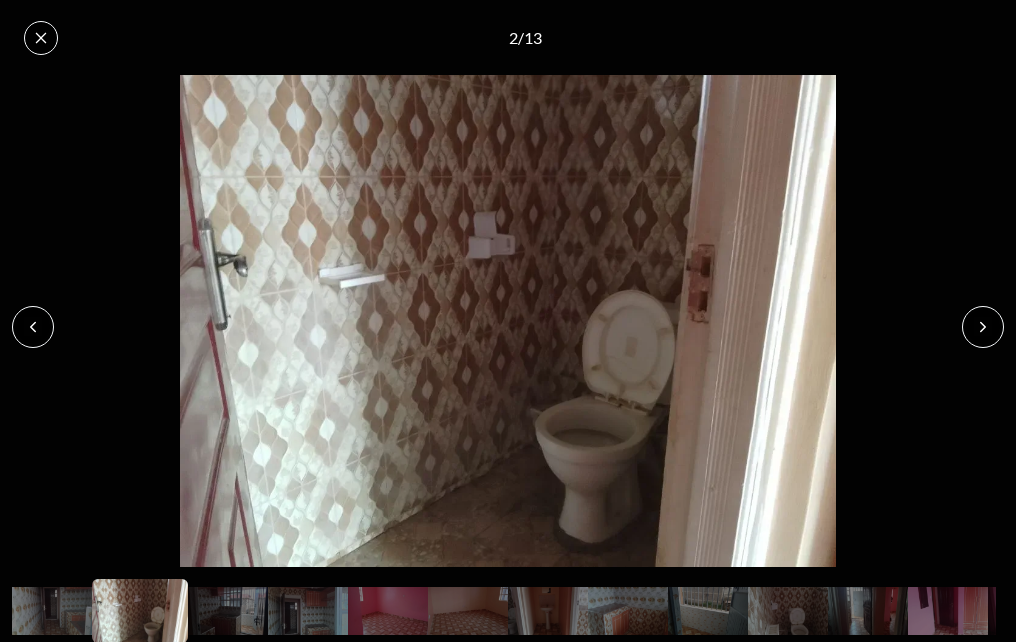 click 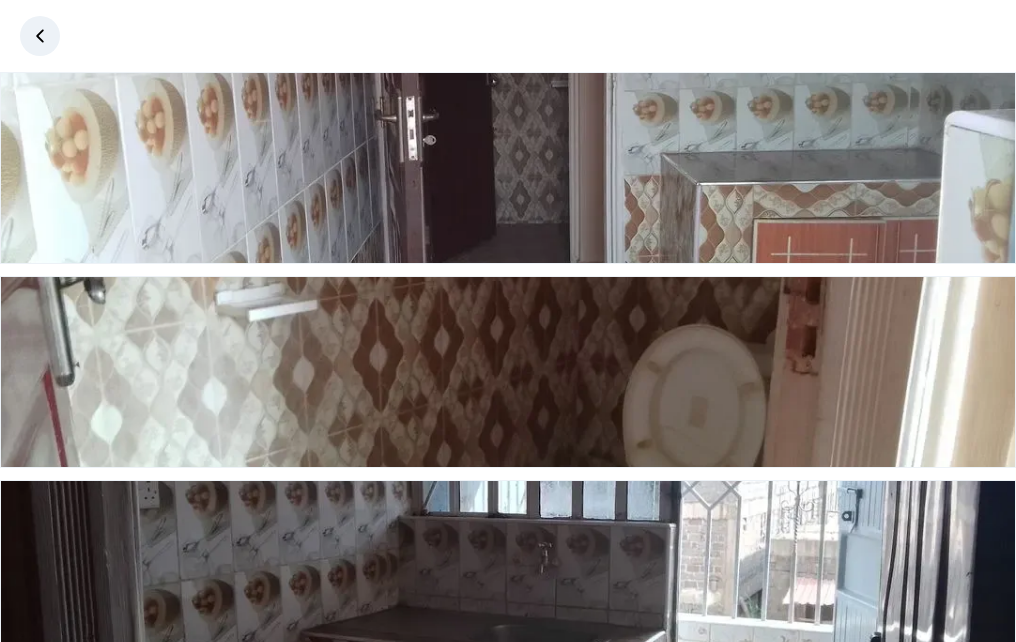 click at bounding box center [40, 36] 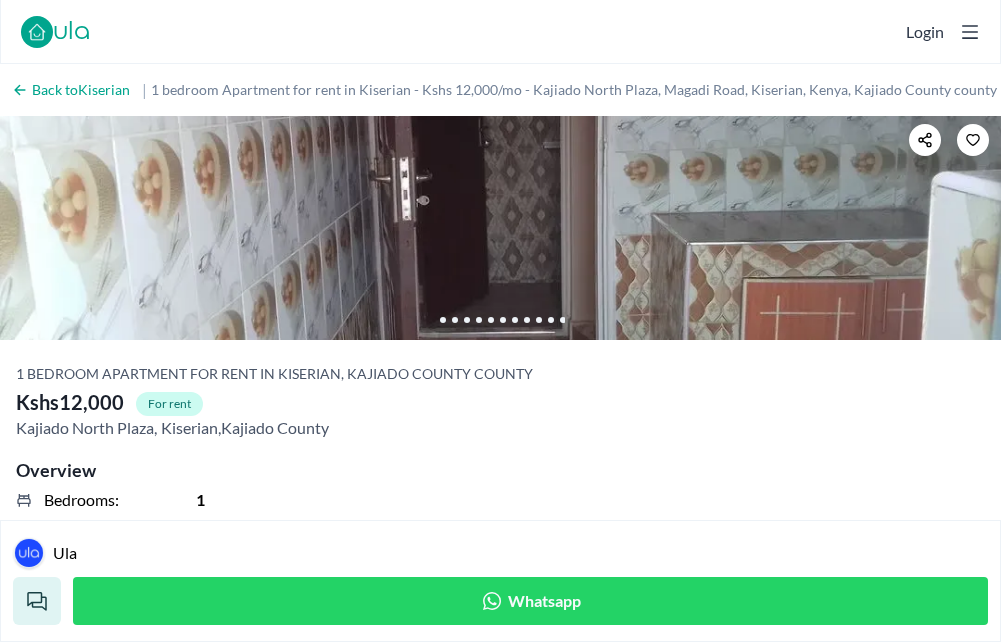 scroll, scrollTop: 64, scrollLeft: 0, axis: vertical 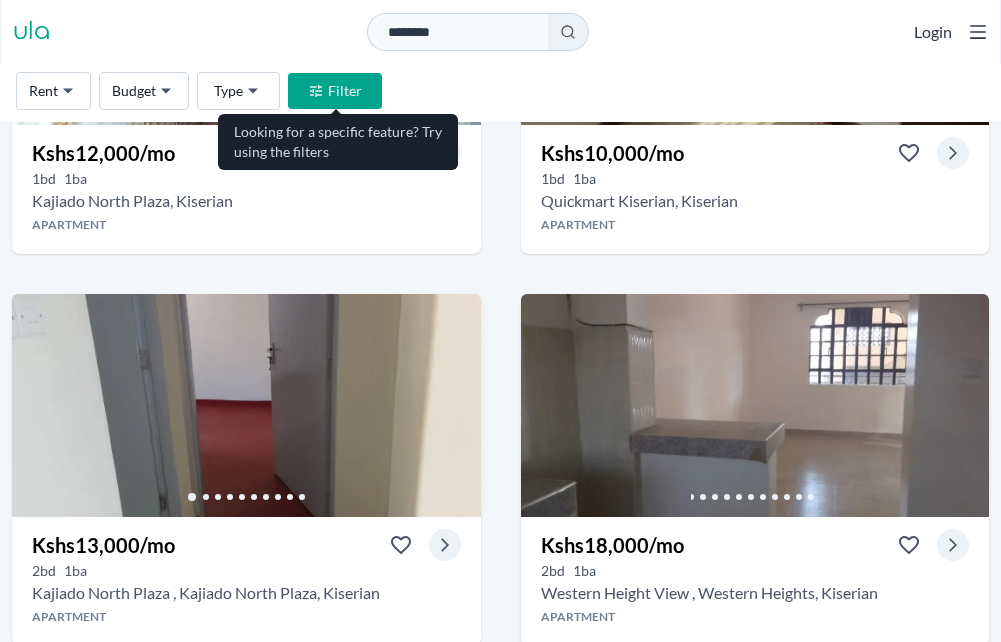click at bounding box center (755, 405) 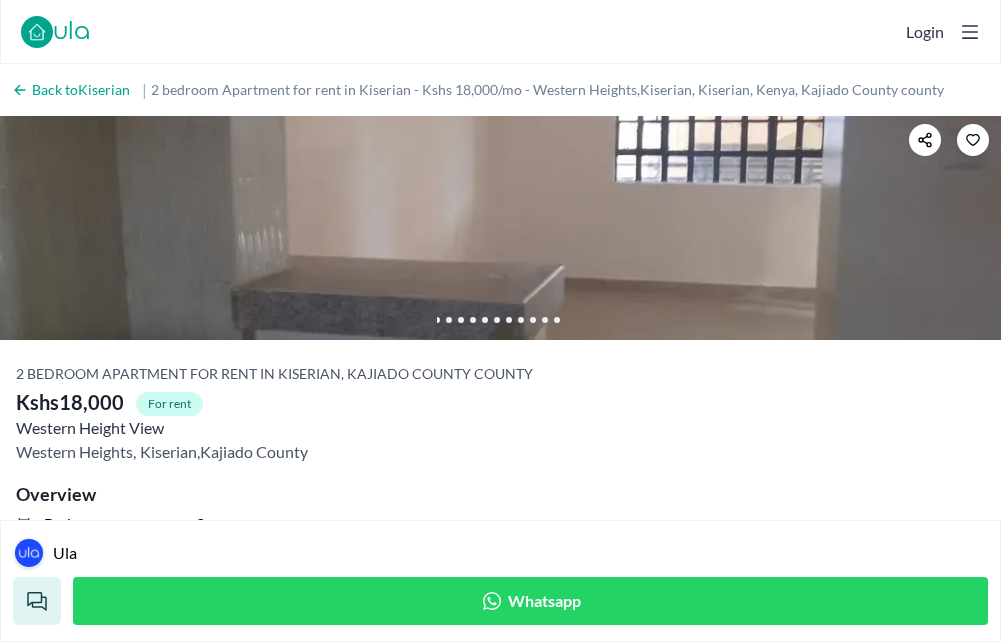 click at bounding box center (500, 228) 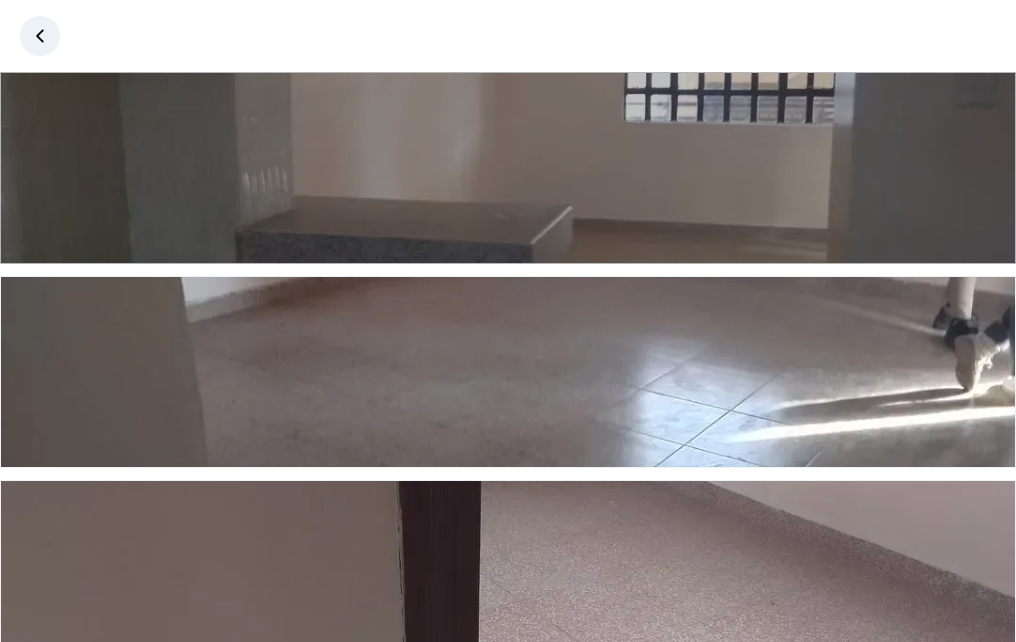 click at bounding box center (508, 168) 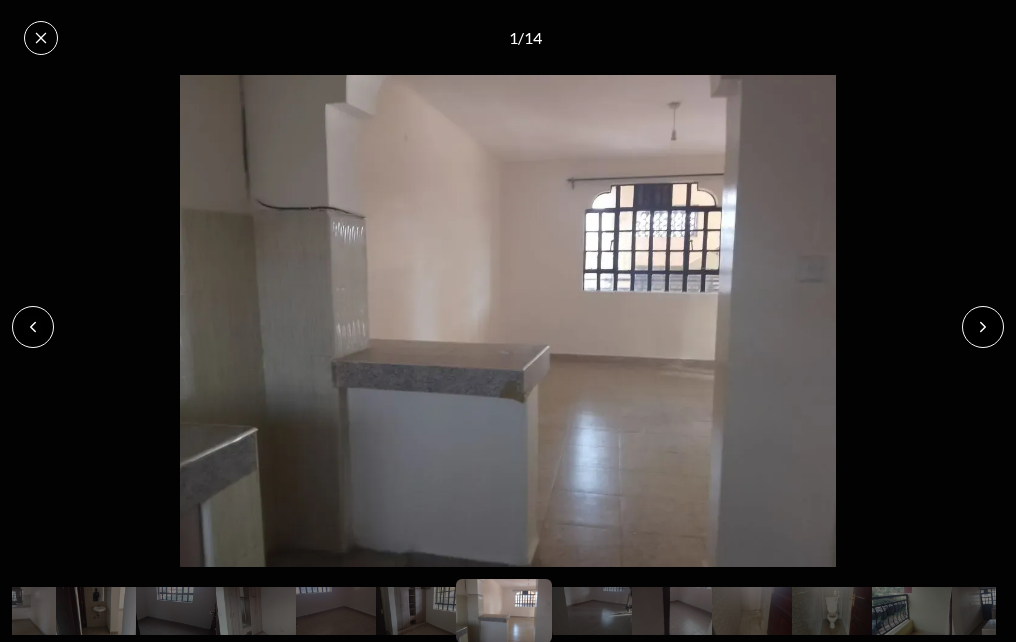 click at bounding box center (983, 327) 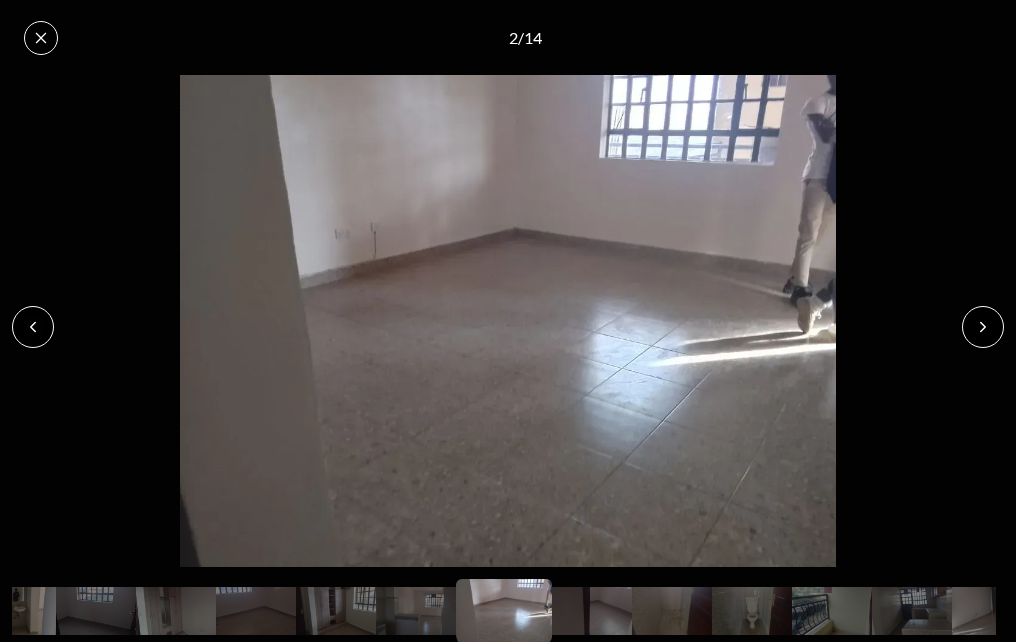 click at bounding box center (983, 327) 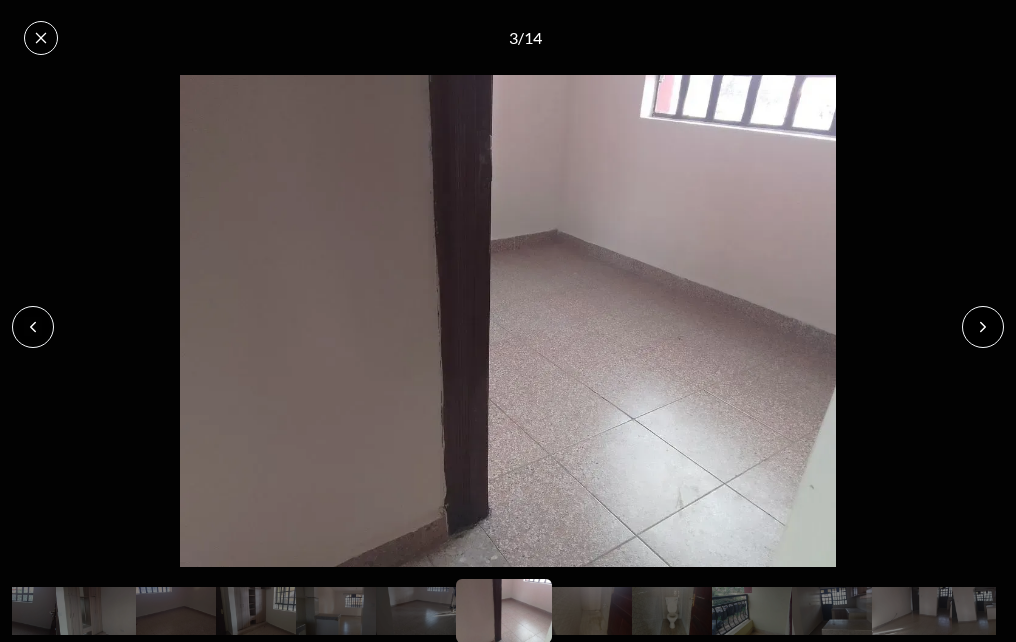 click 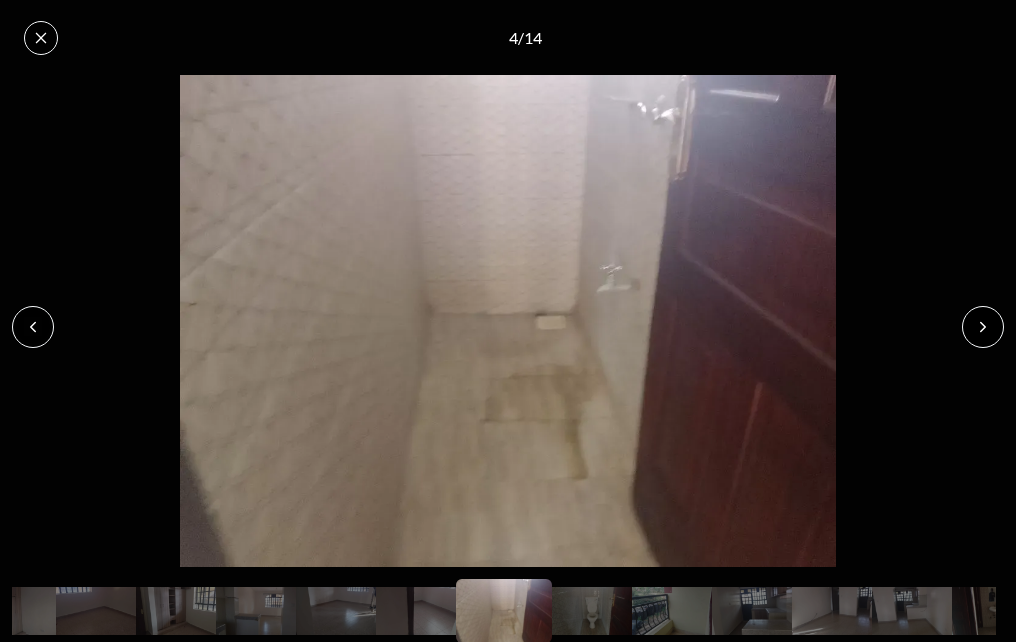 click 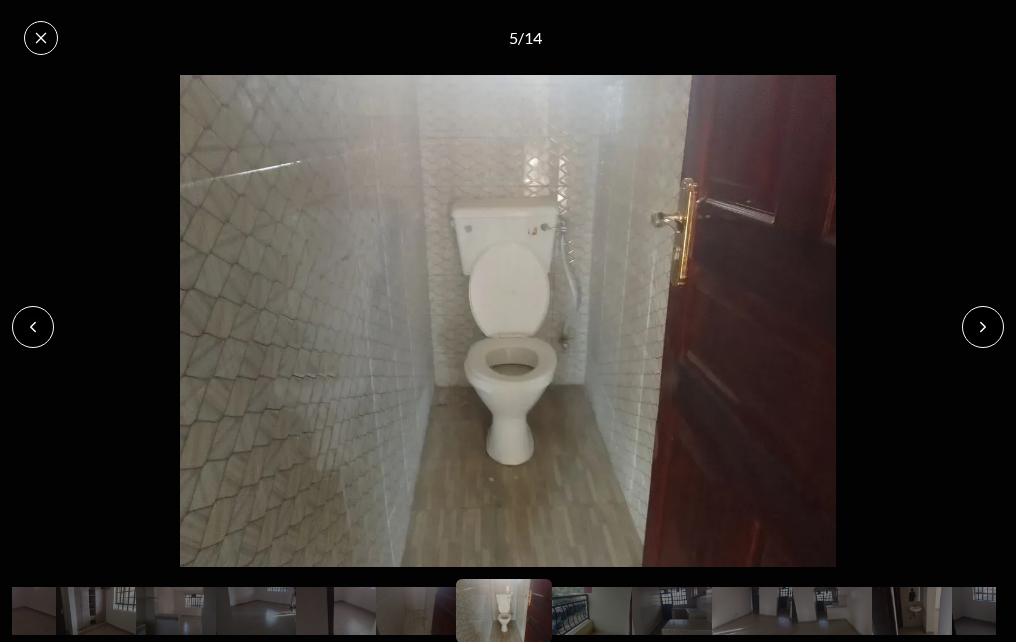 click 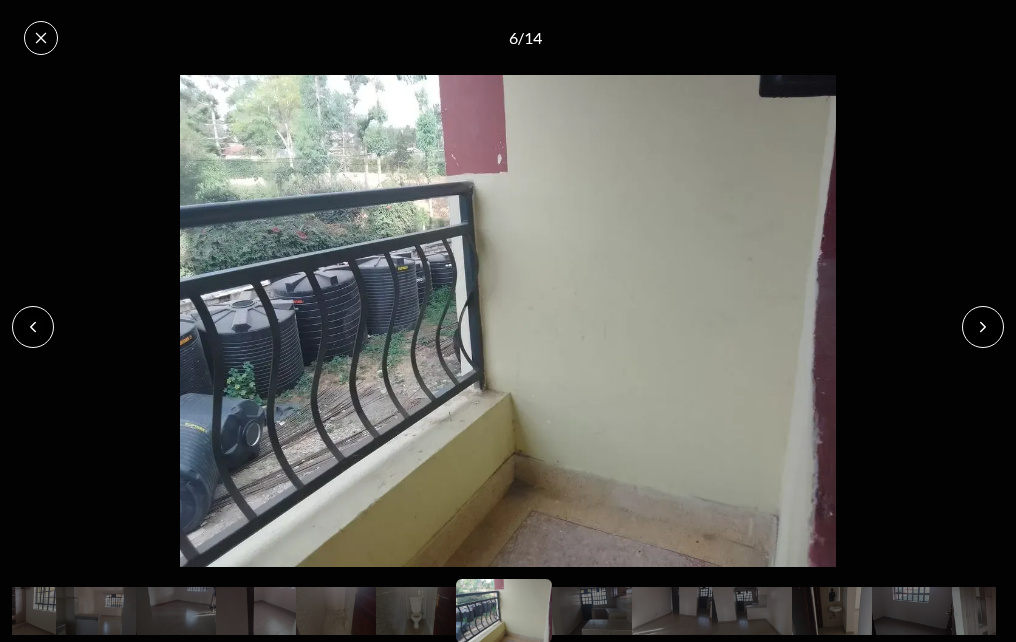click 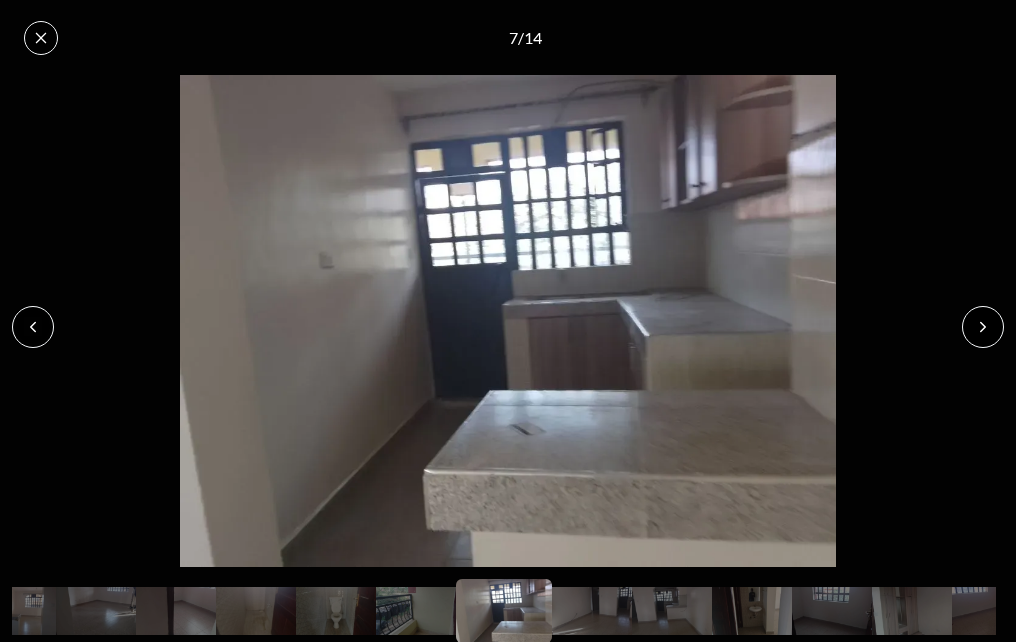 click 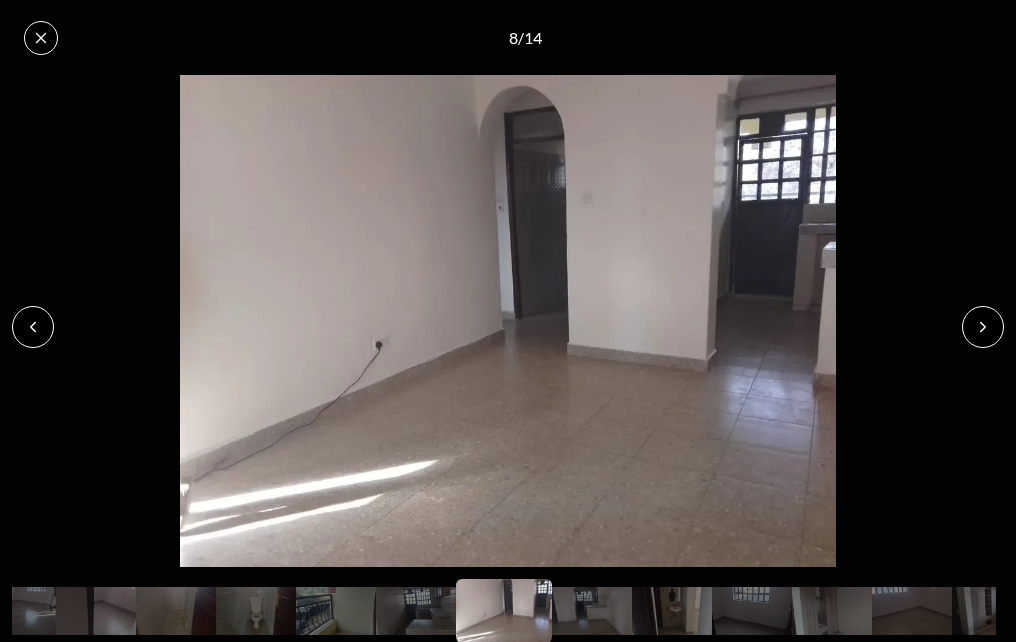 click 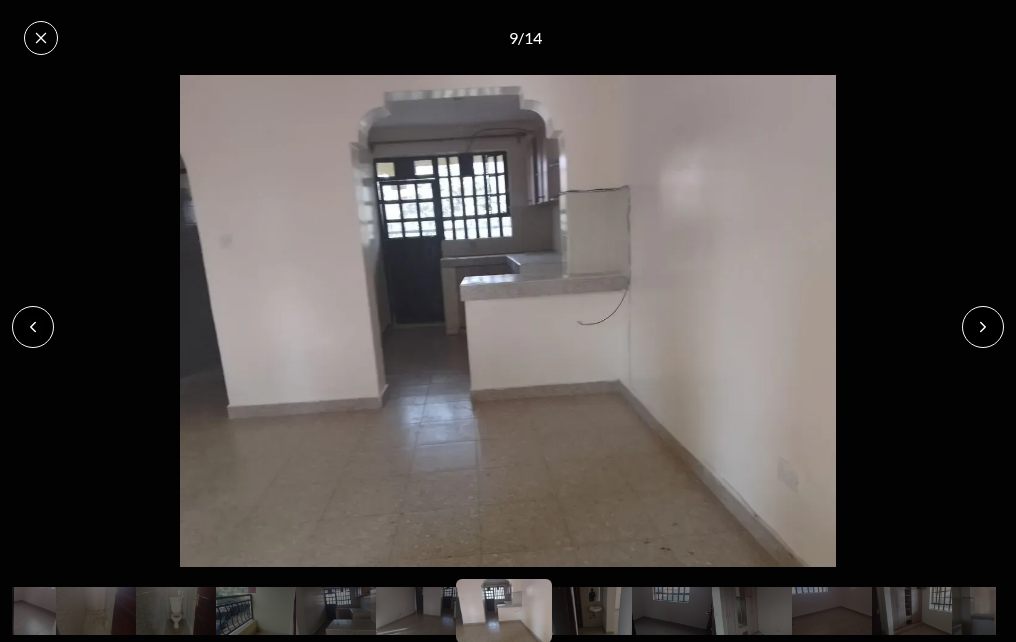 click 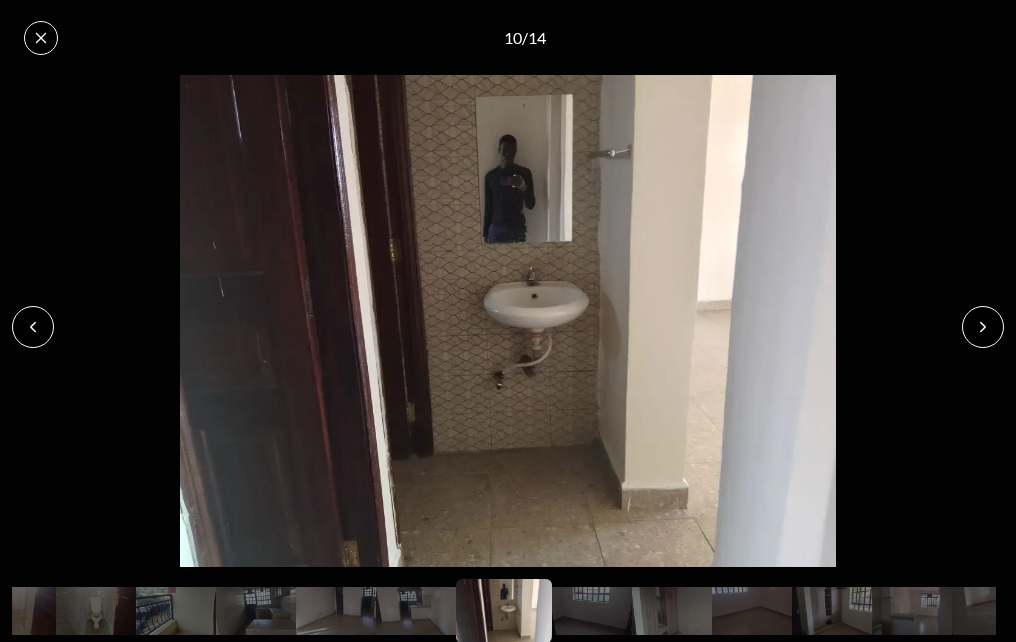 click at bounding box center (983, 327) 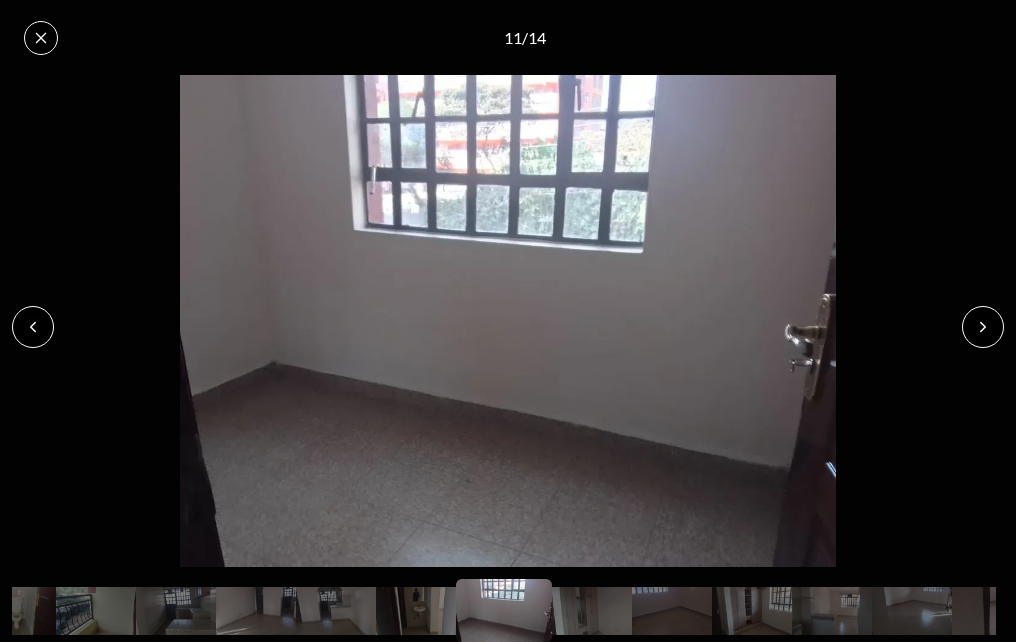 click at bounding box center (983, 327) 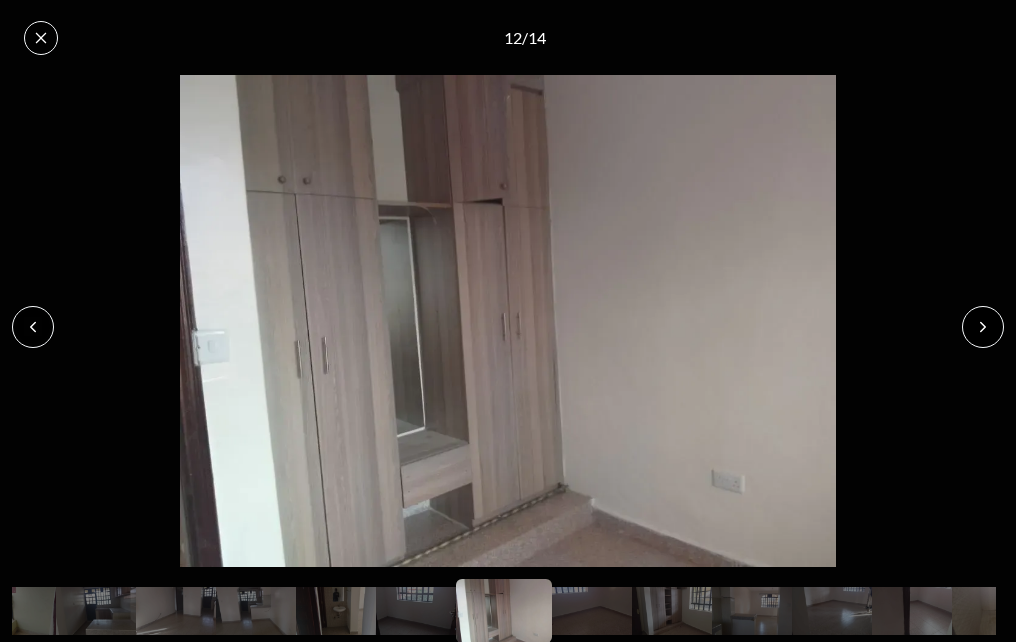 click at bounding box center [983, 327] 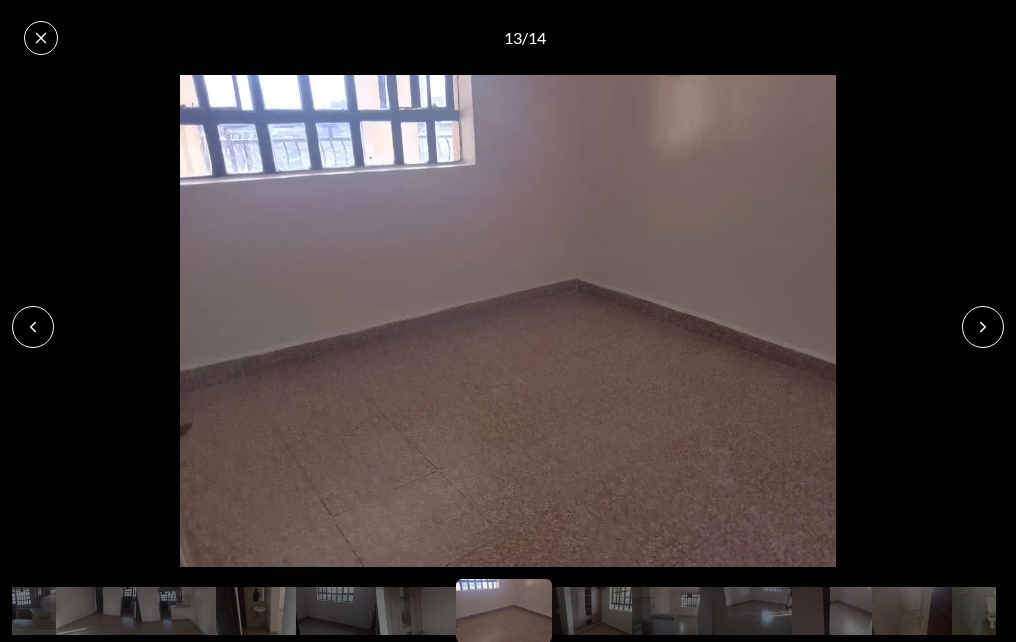 click 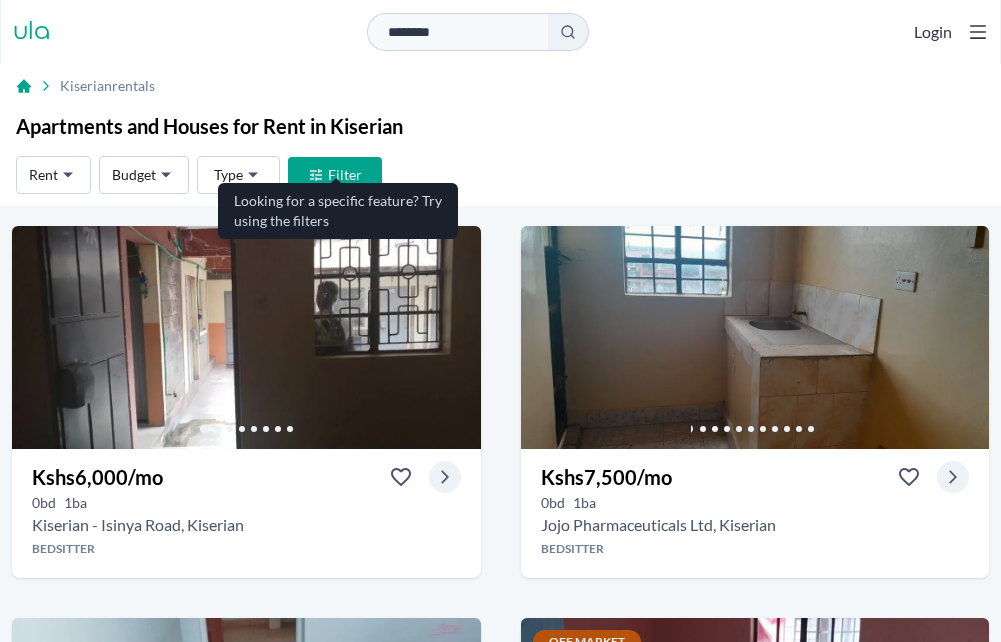scroll, scrollTop: 64, scrollLeft: 0, axis: vertical 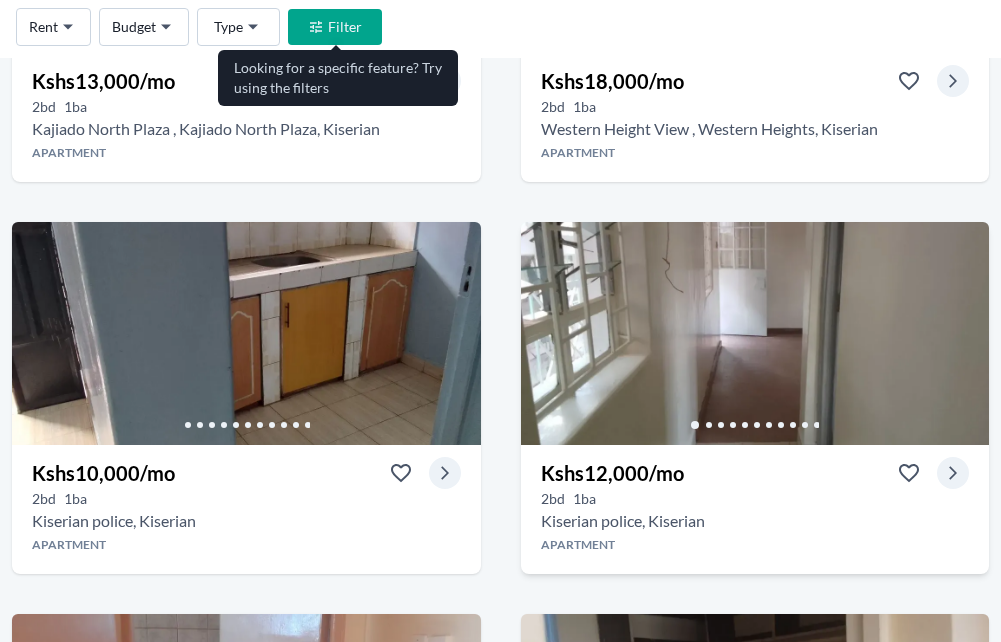 click at bounding box center [755, 333] 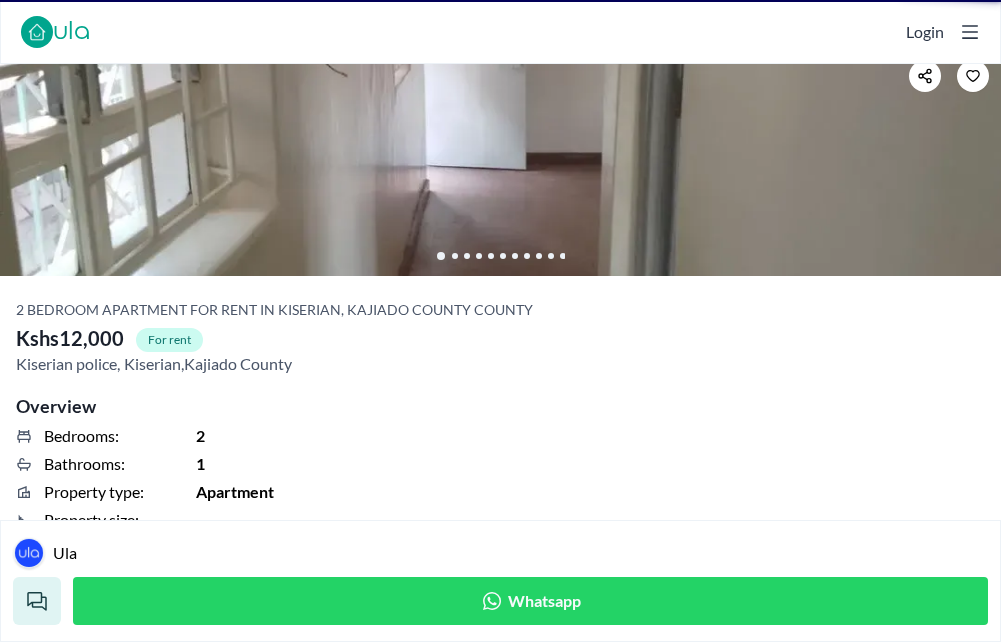 scroll, scrollTop: 0, scrollLeft: 0, axis: both 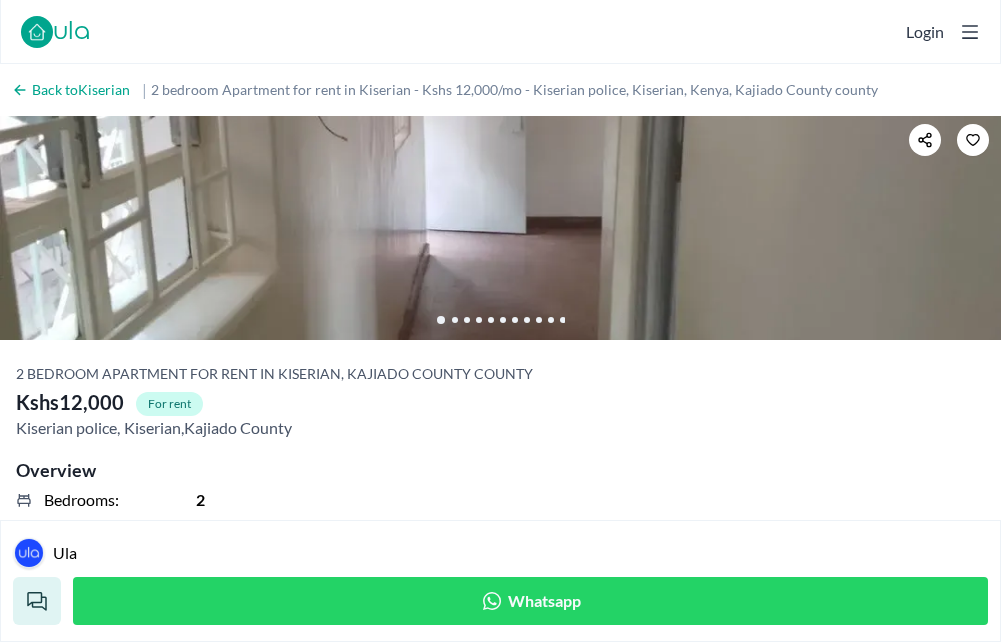 drag, startPoint x: 895, startPoint y: 199, endPoint x: 138, endPoint y: 296, distance: 763.18933 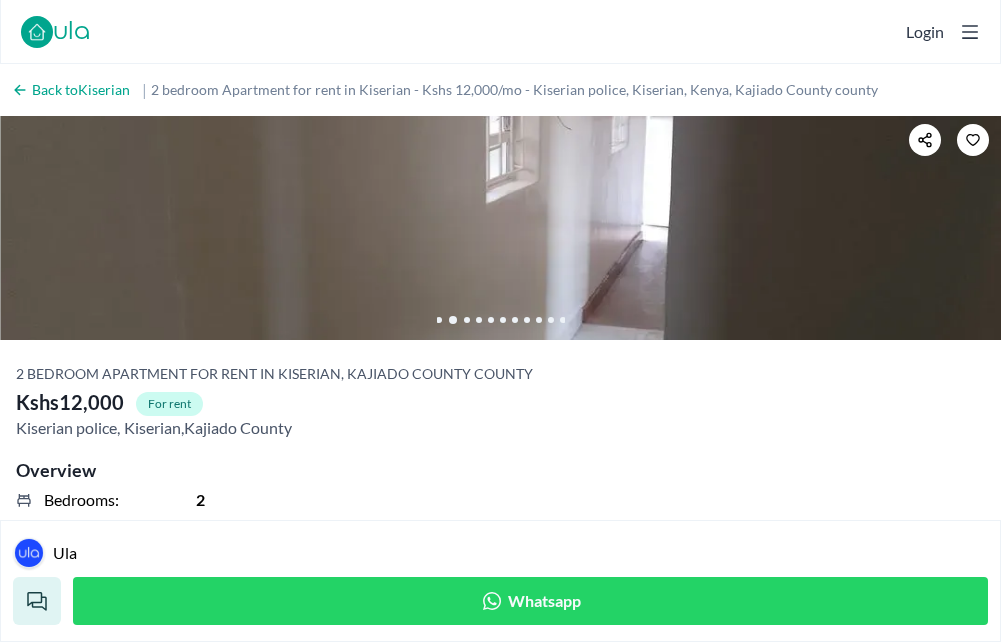 drag, startPoint x: 515, startPoint y: 252, endPoint x: 0, endPoint y: 288, distance: 516.2567 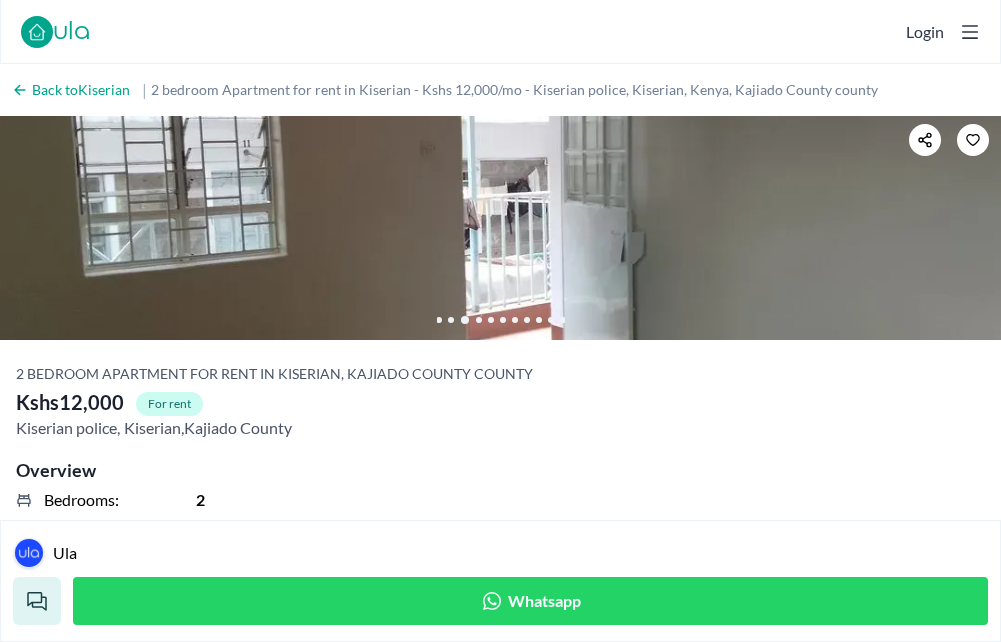 scroll, scrollTop: 64, scrollLeft: 0, axis: vertical 